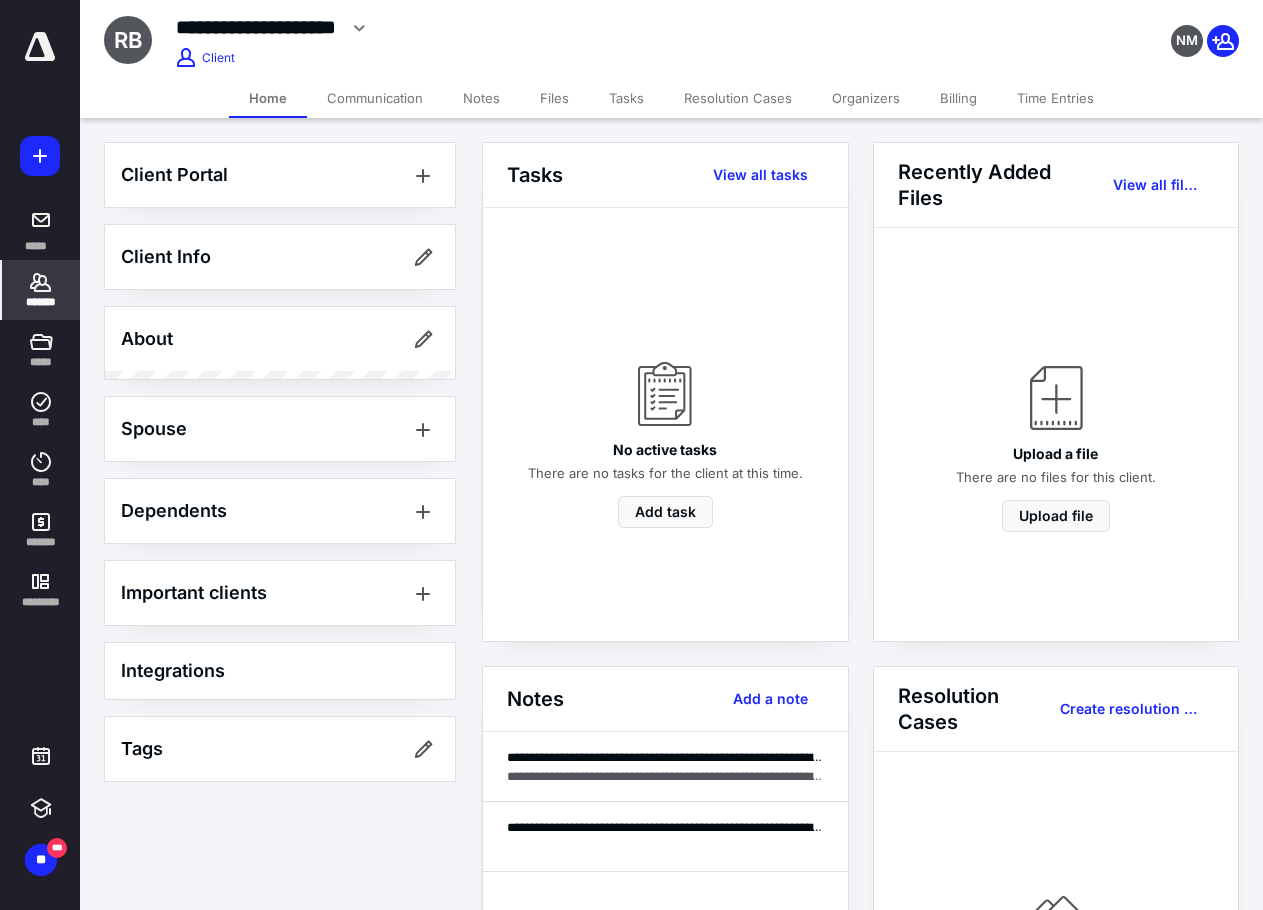 click on "*******" at bounding box center (41, 302) 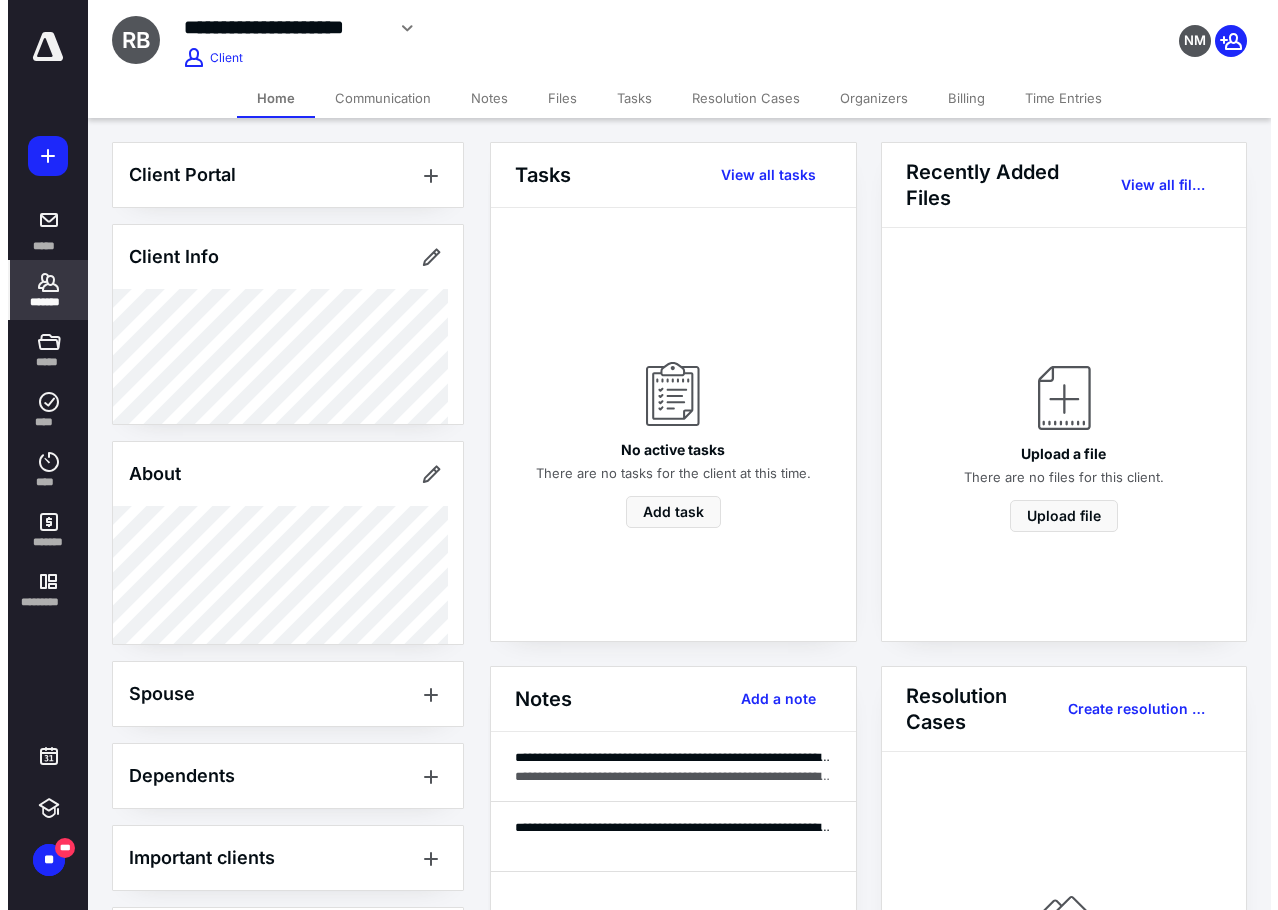 scroll, scrollTop: 0, scrollLeft: 0, axis: both 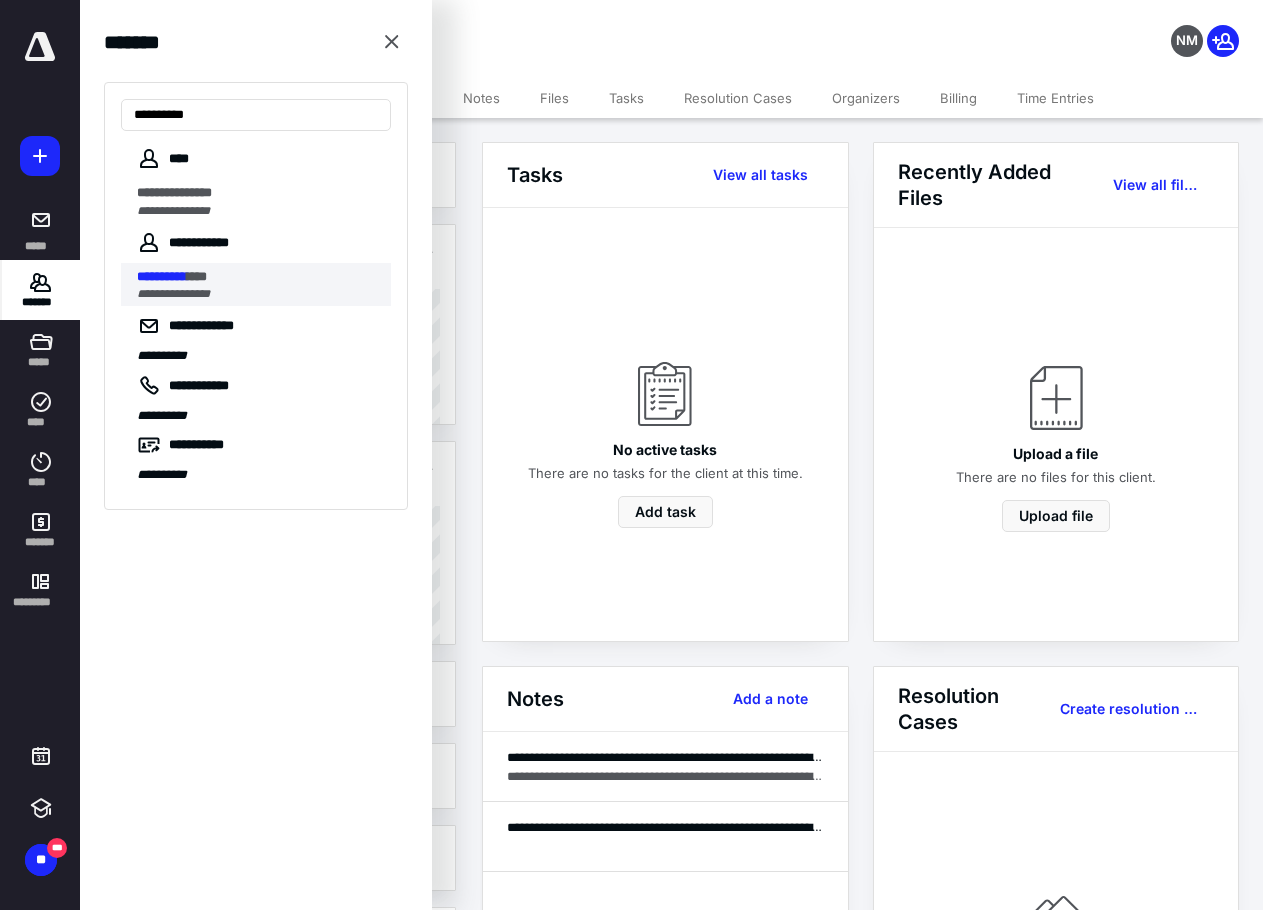 type on "**********" 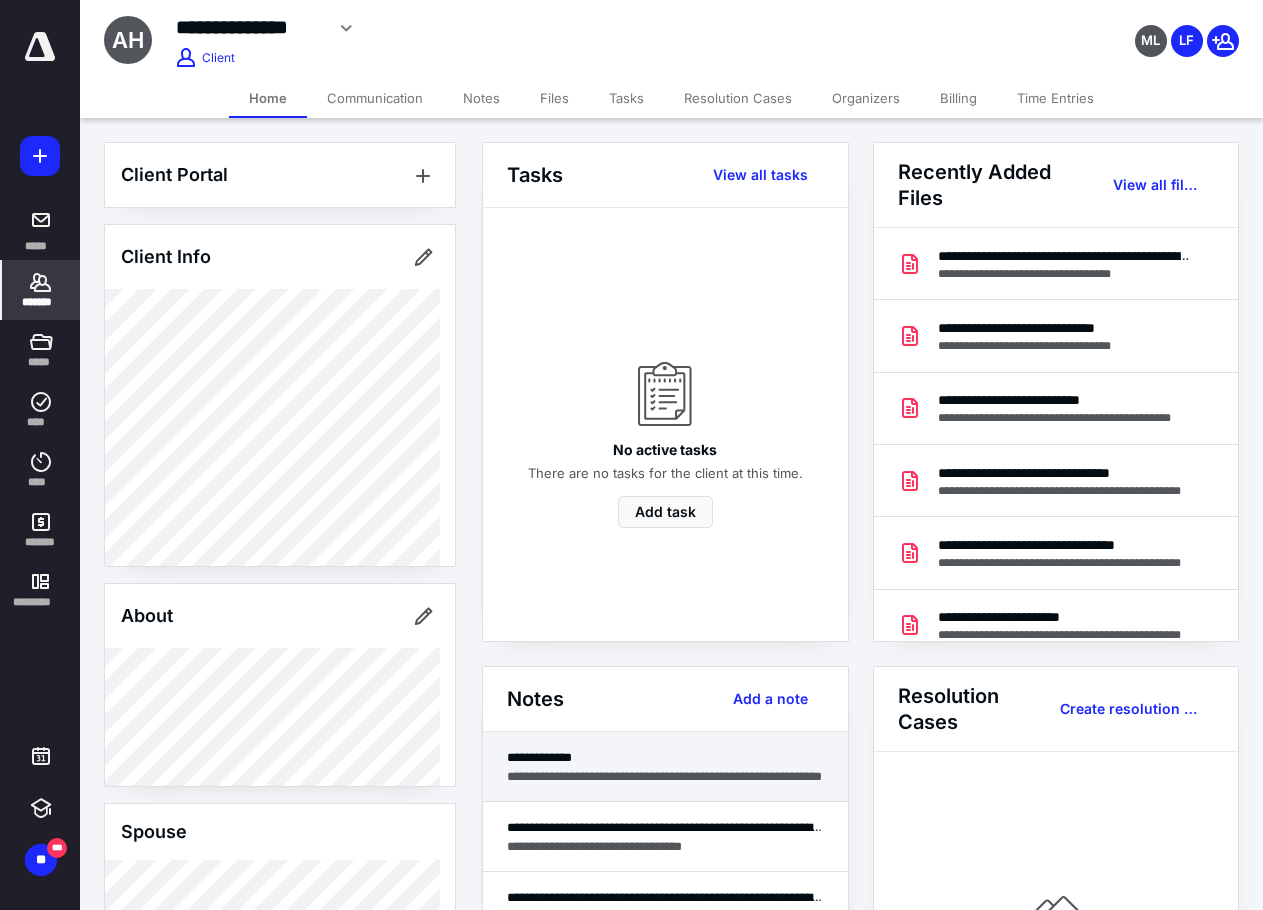 click on "**********" at bounding box center [665, 776] 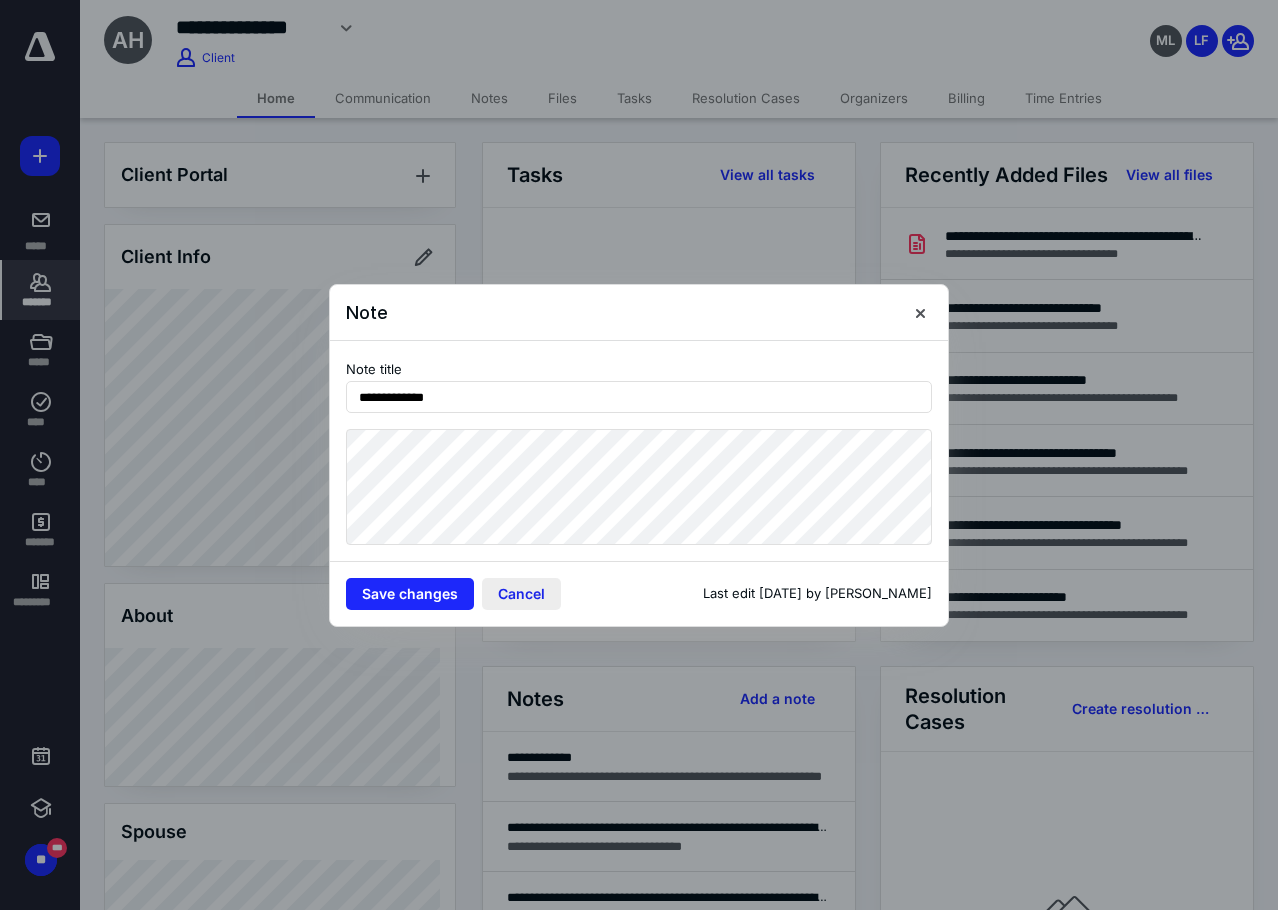 click on "Cancel" at bounding box center (521, 594) 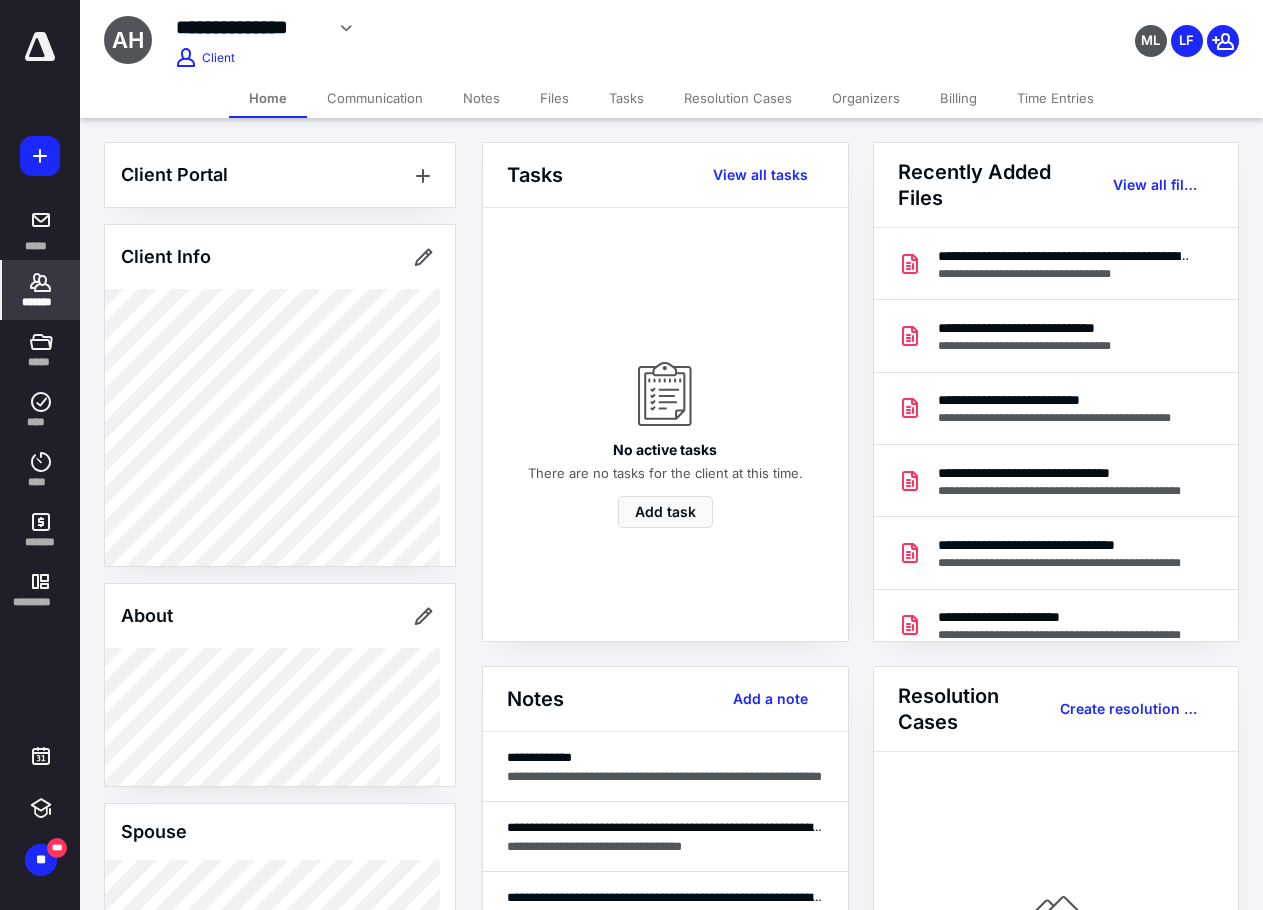click on "Files" at bounding box center (554, 98) 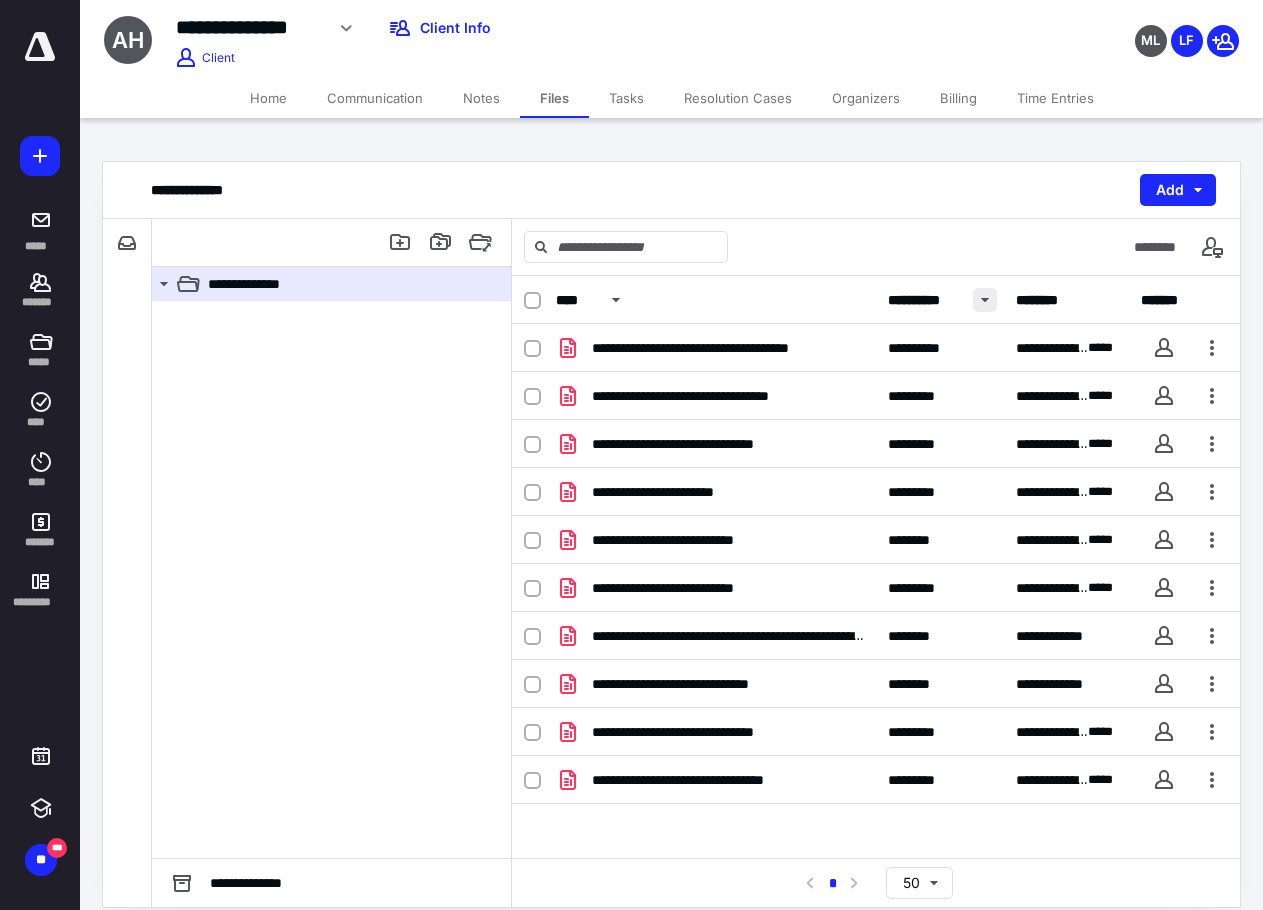 click at bounding box center [985, 300] 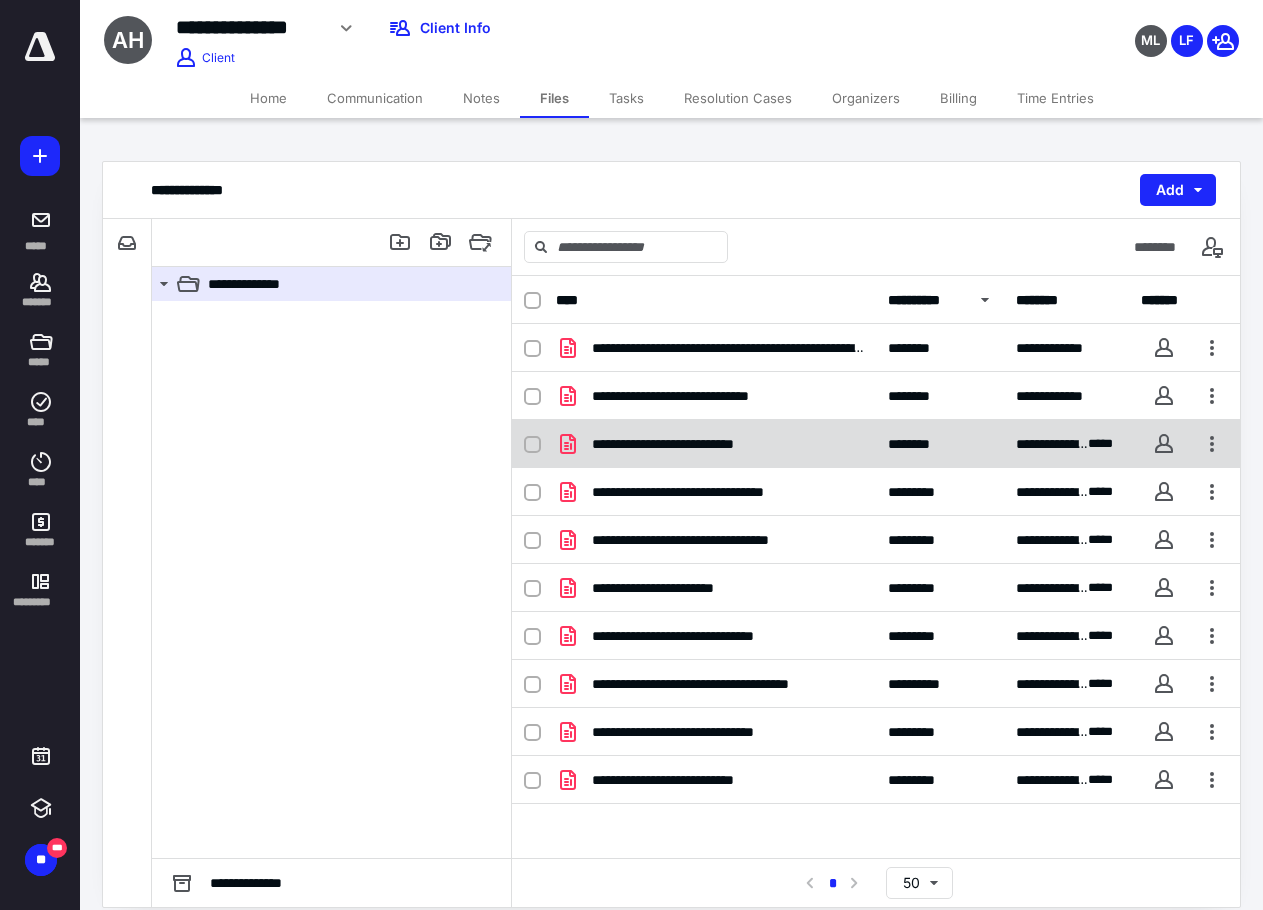 click on "**********" at bounding box center [685, 444] 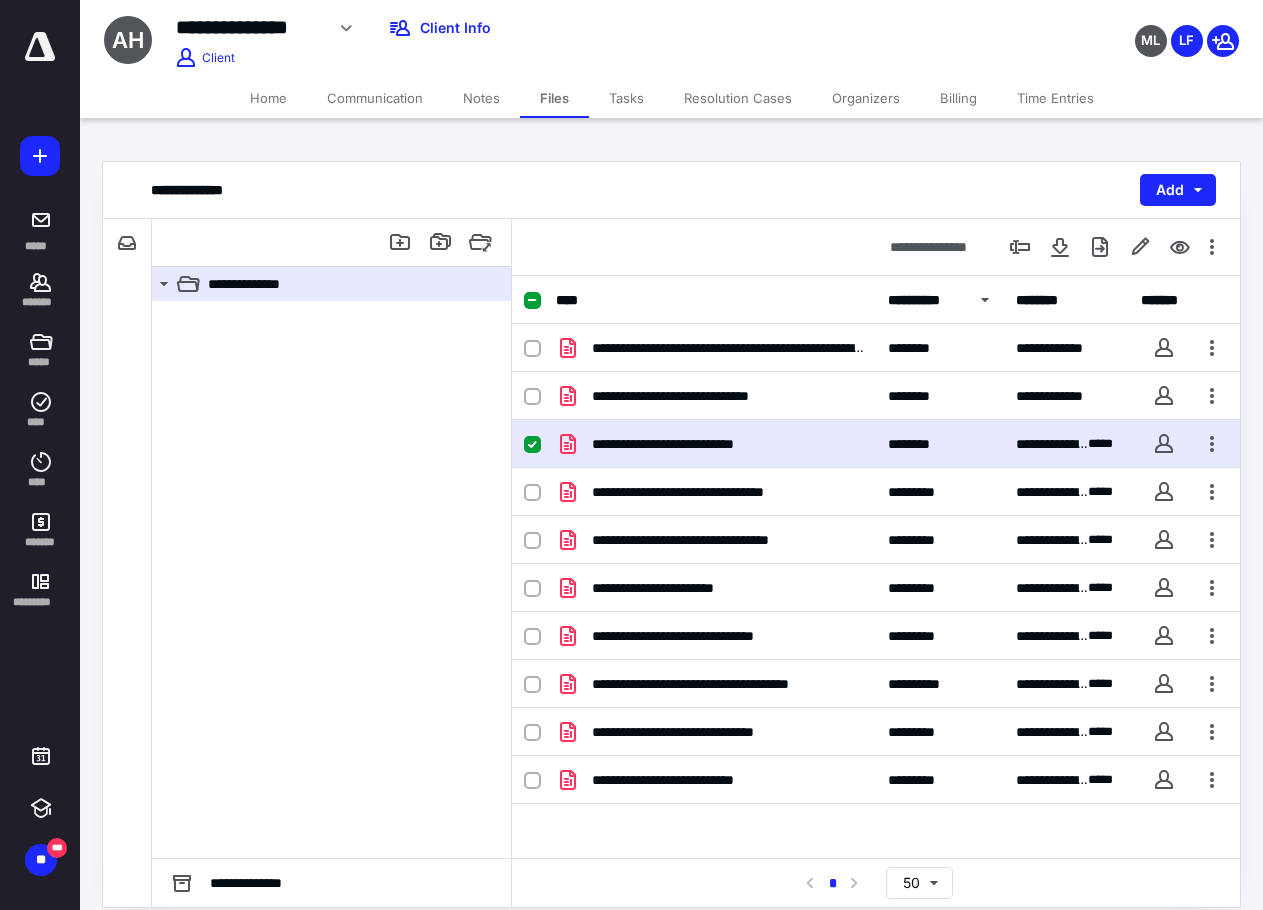 click on "**********" at bounding box center (685, 444) 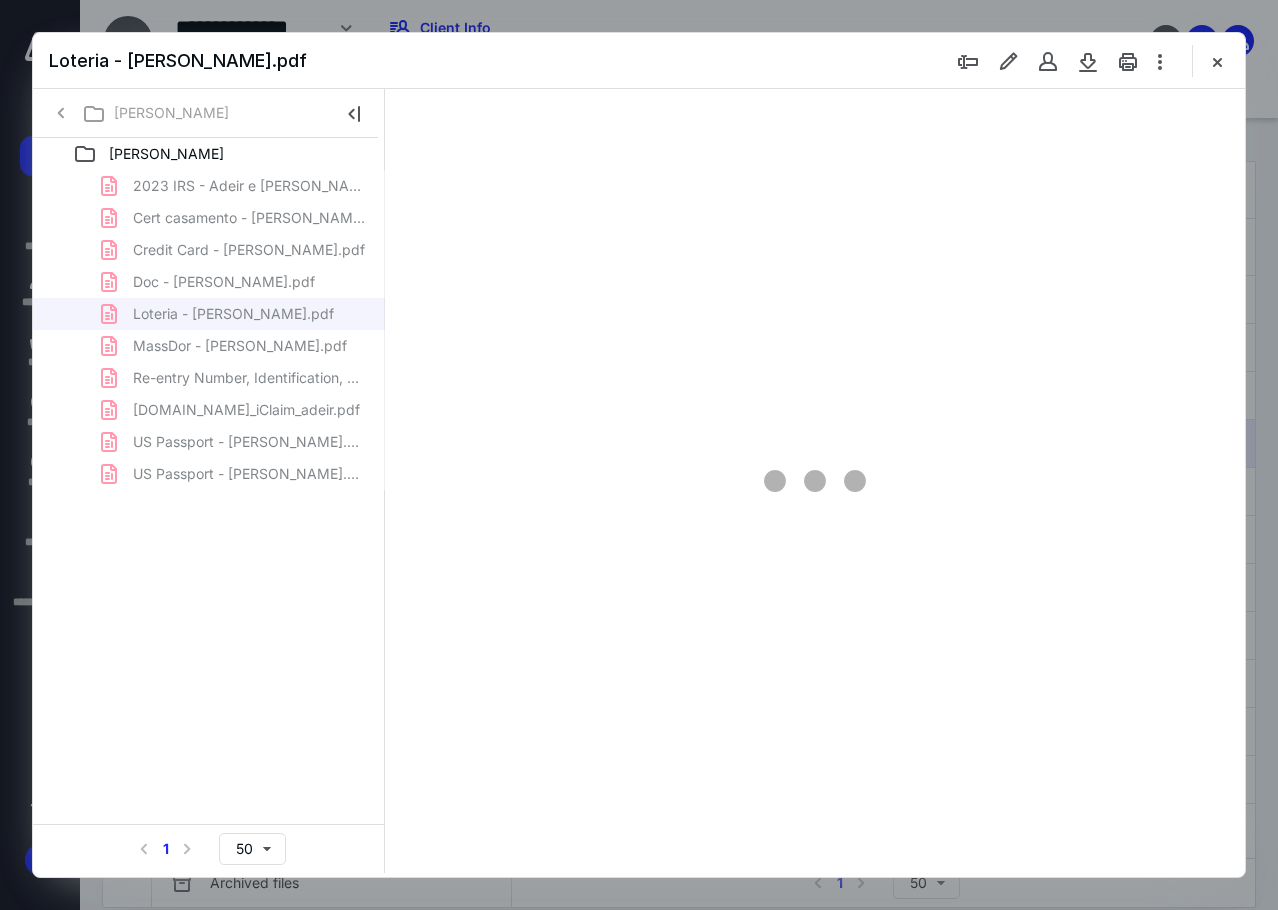 scroll, scrollTop: 0, scrollLeft: 0, axis: both 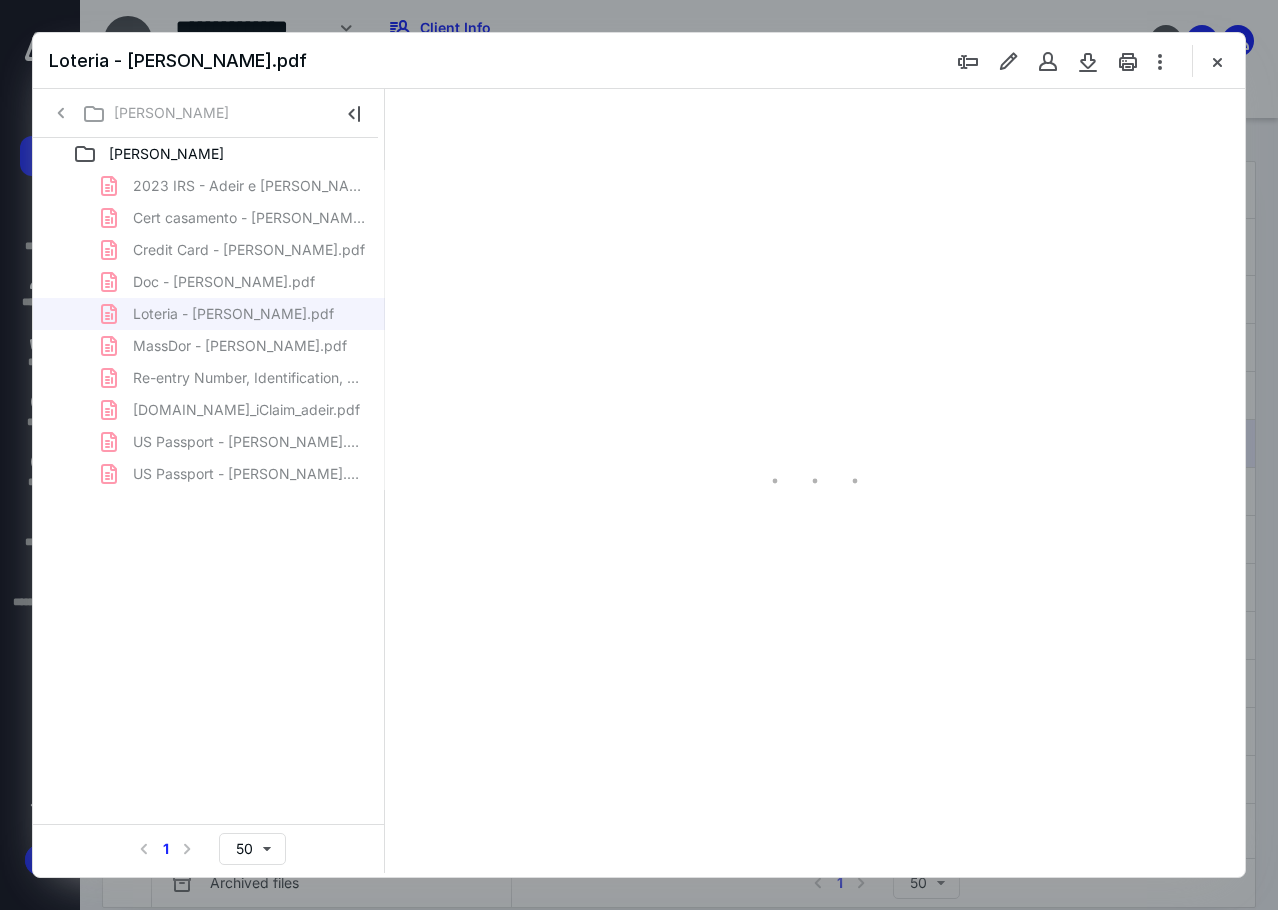 type on "87" 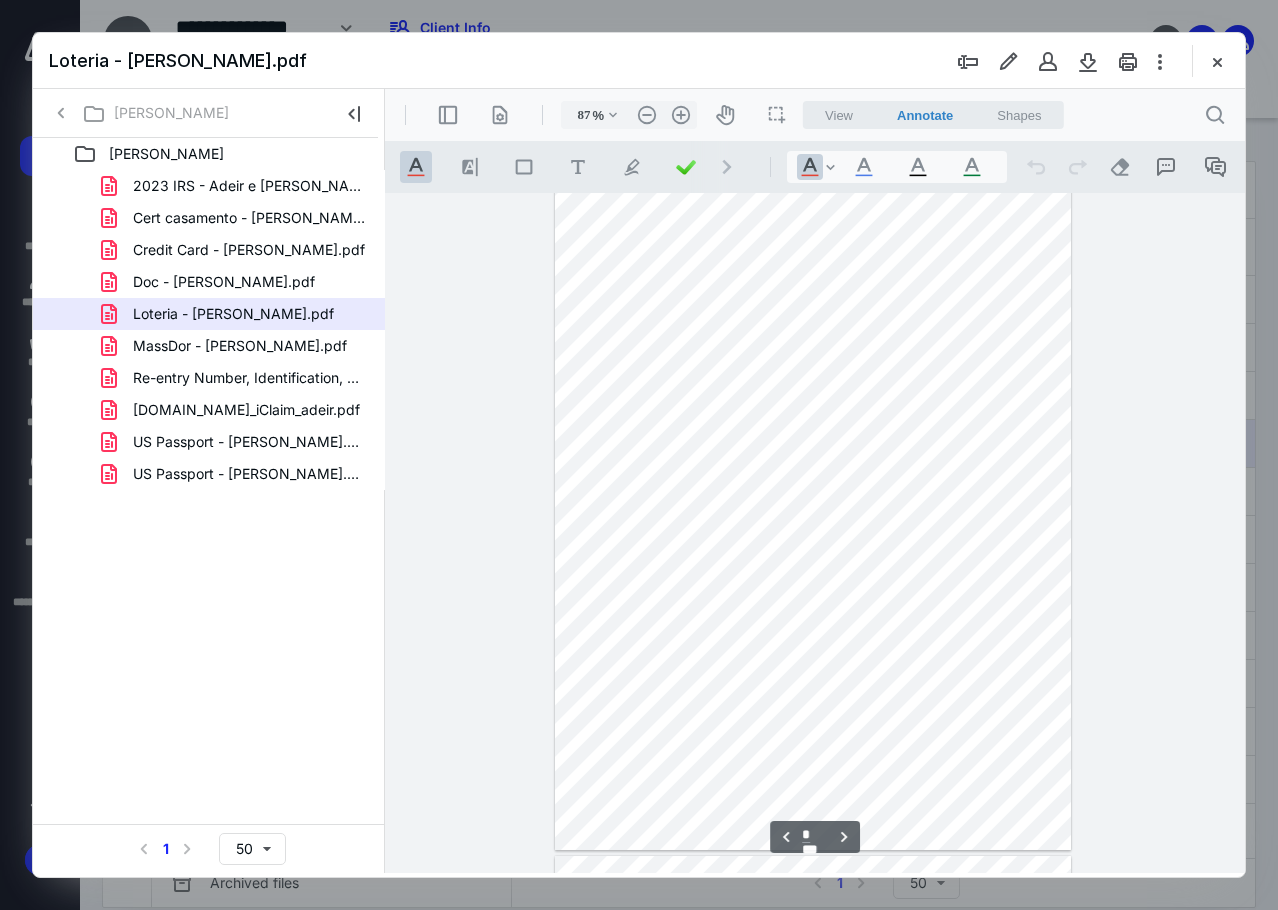 scroll, scrollTop: 1000, scrollLeft: 0, axis: vertical 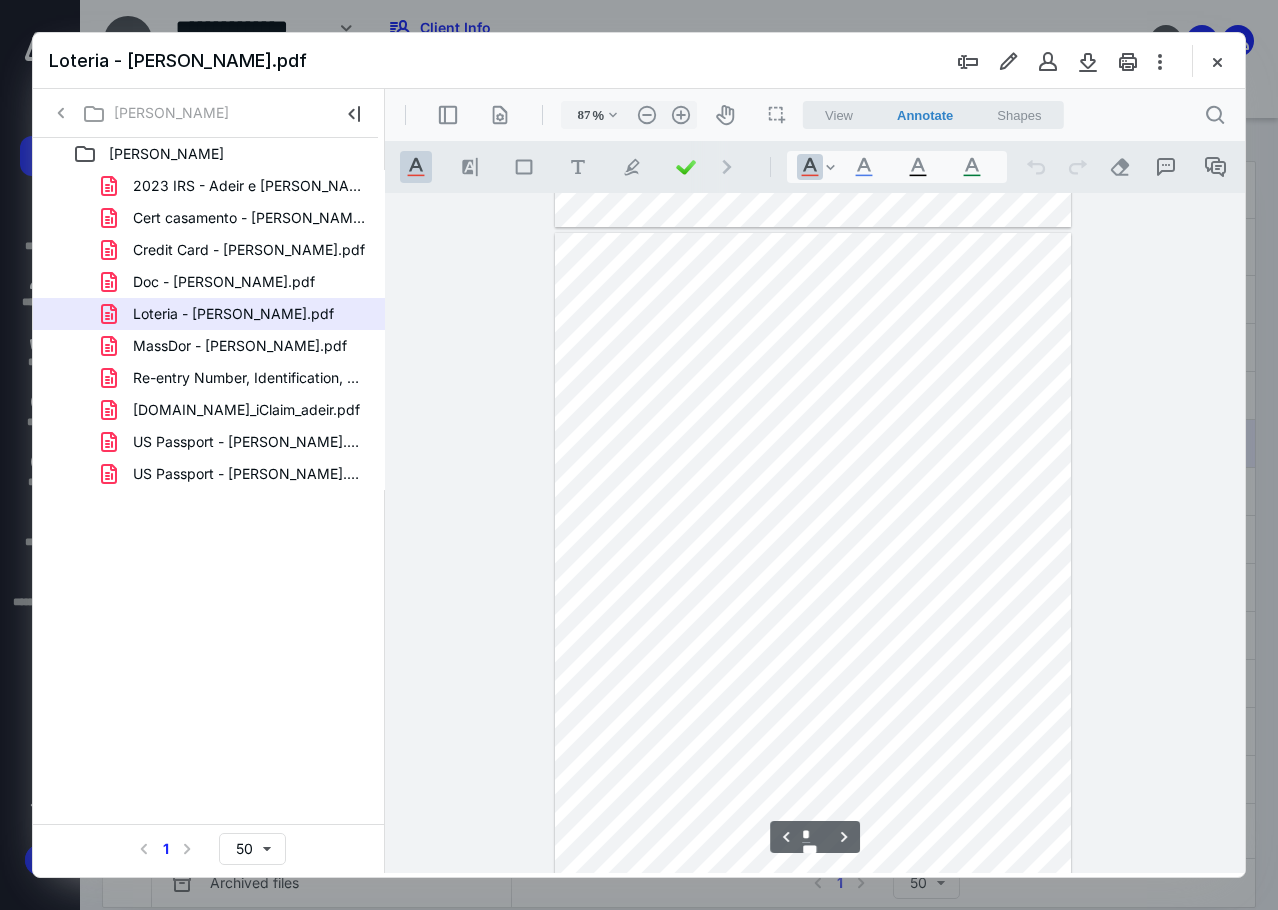 type on "*" 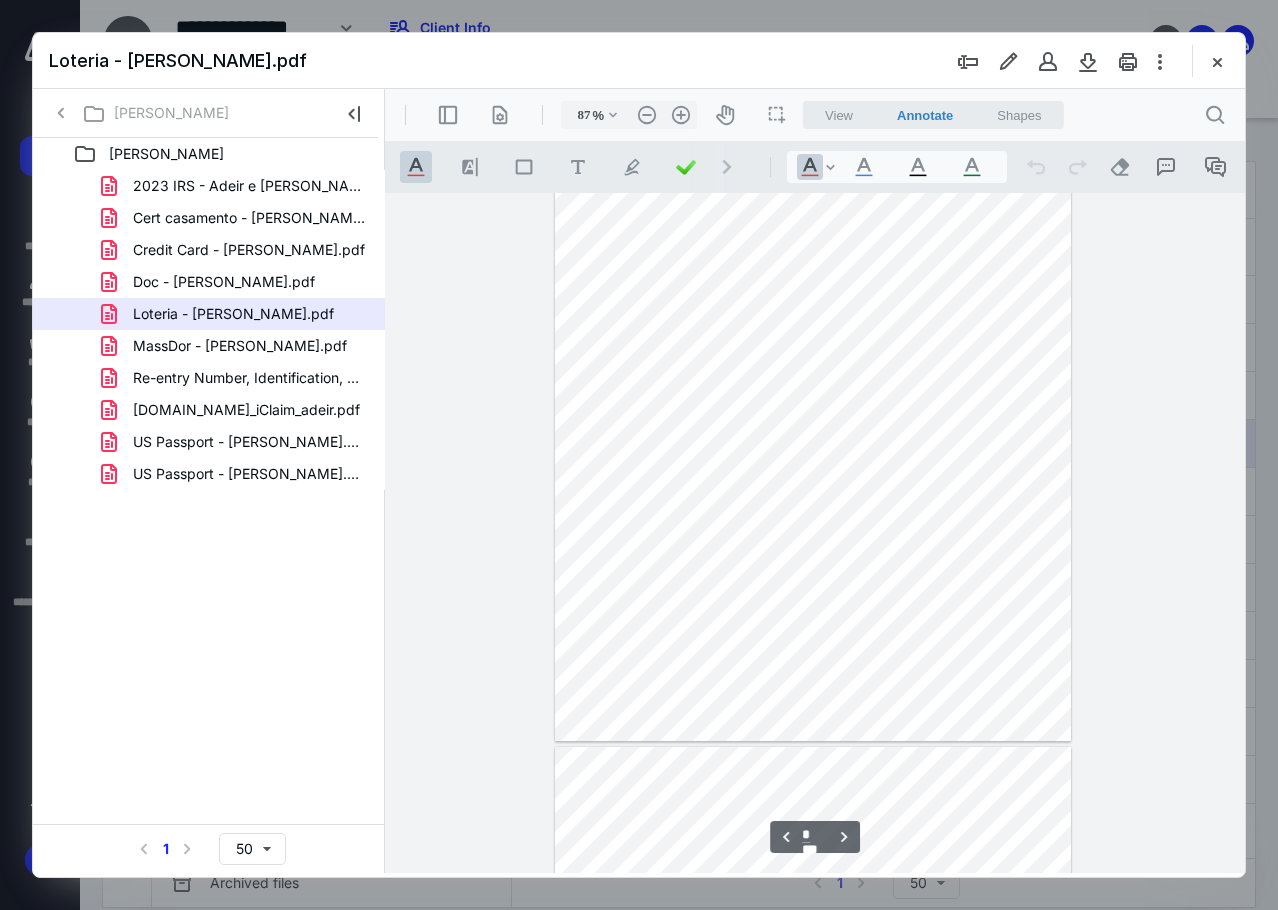 scroll, scrollTop: 1500, scrollLeft: 0, axis: vertical 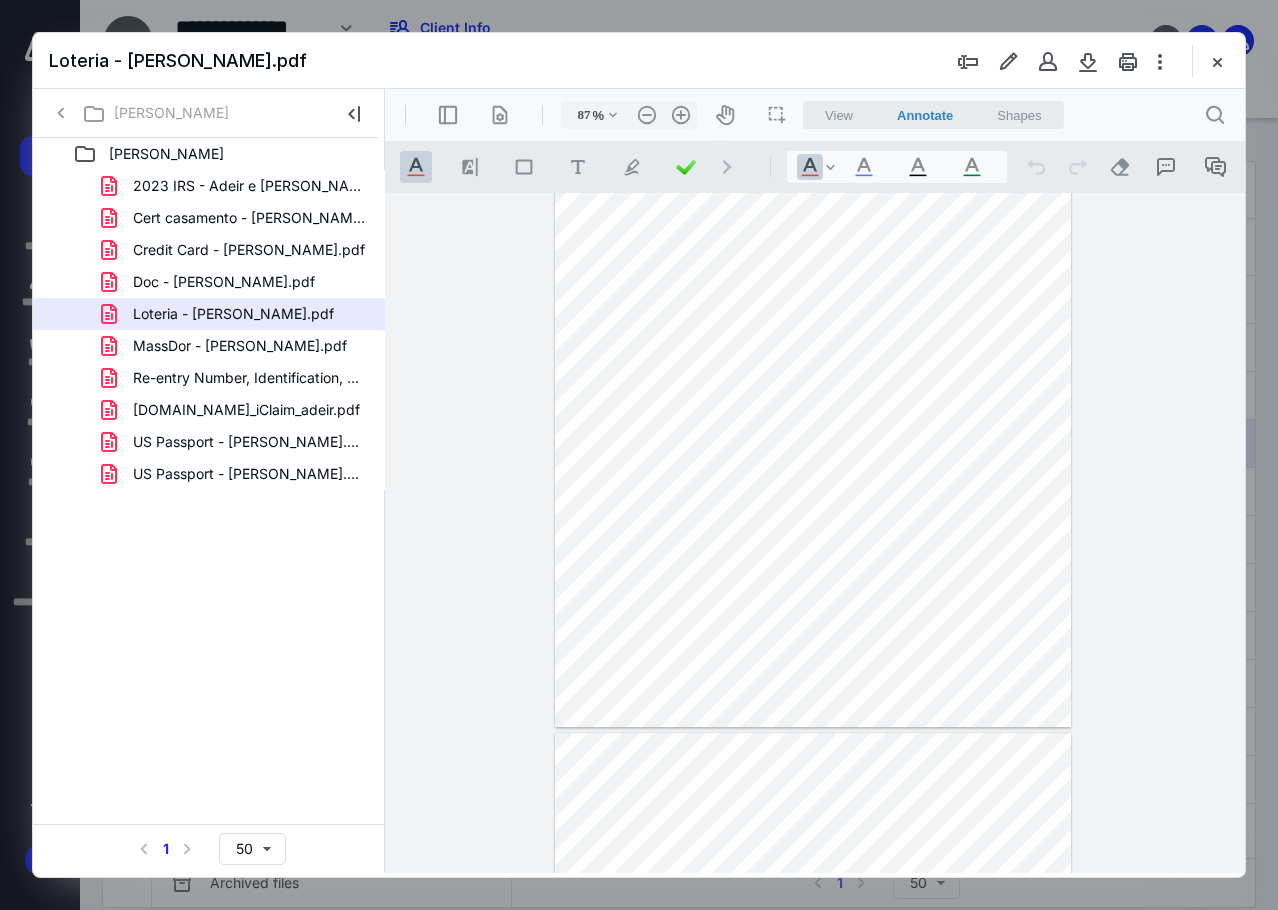 click at bounding box center [813, 390] 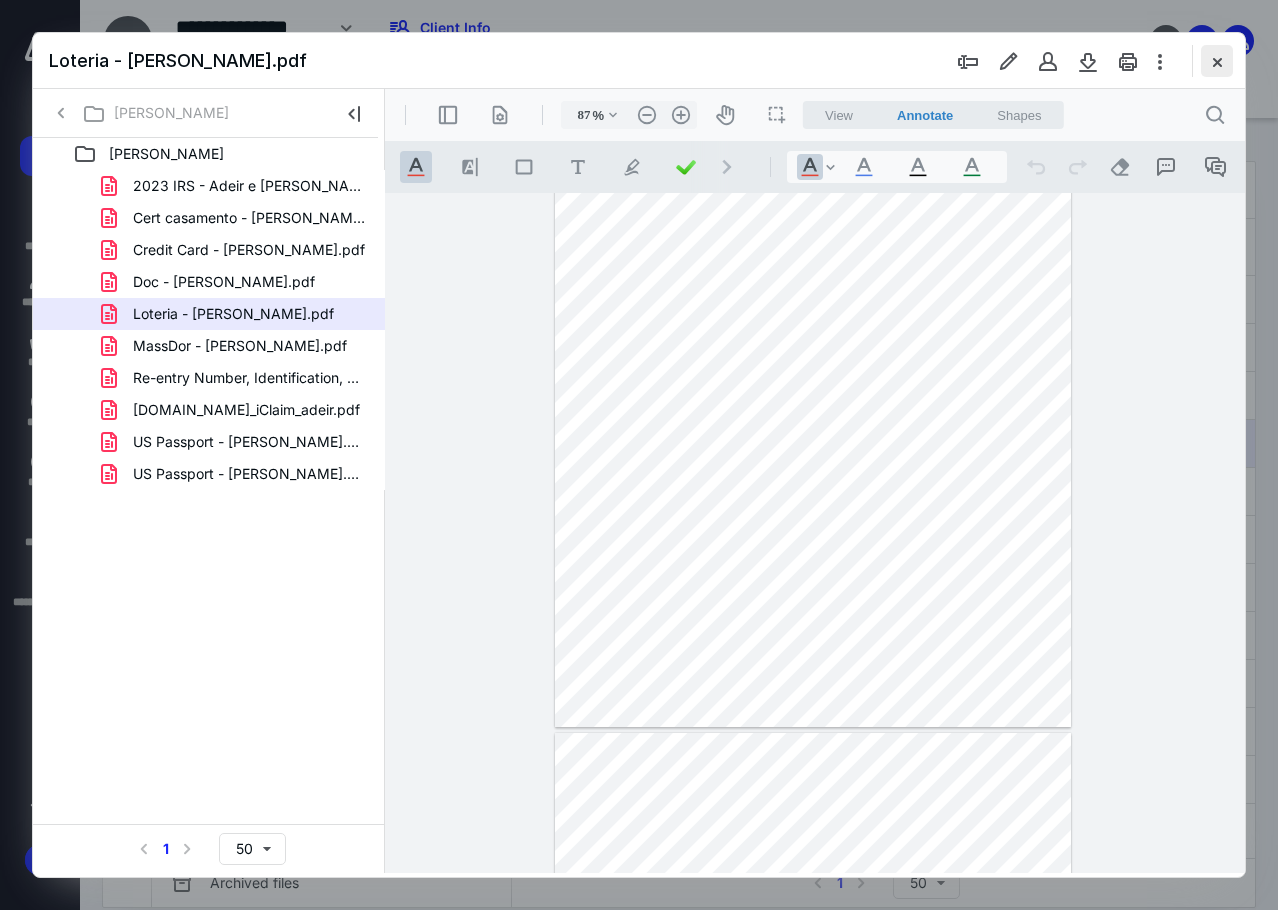 click at bounding box center [1217, 61] 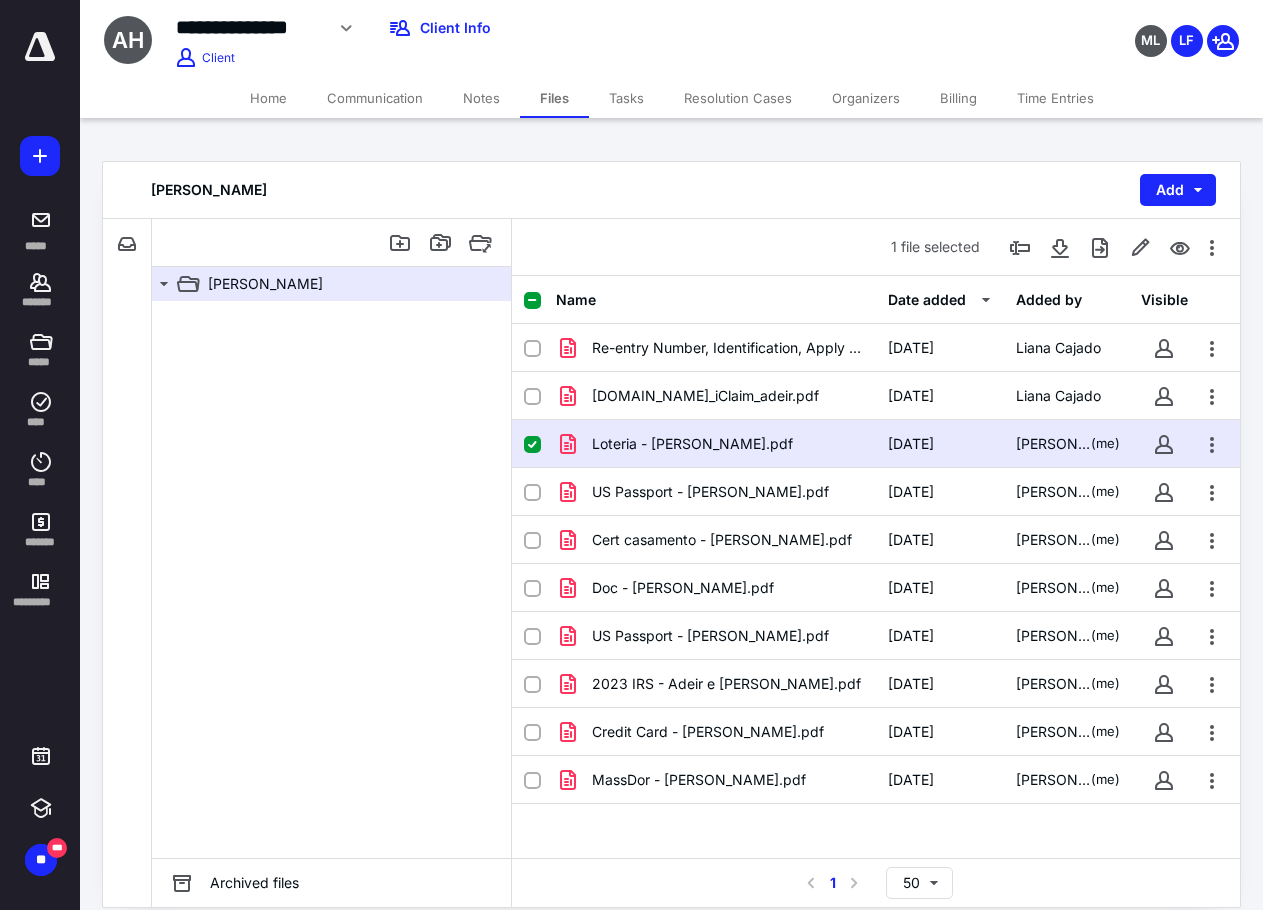 click at bounding box center (331, 579) 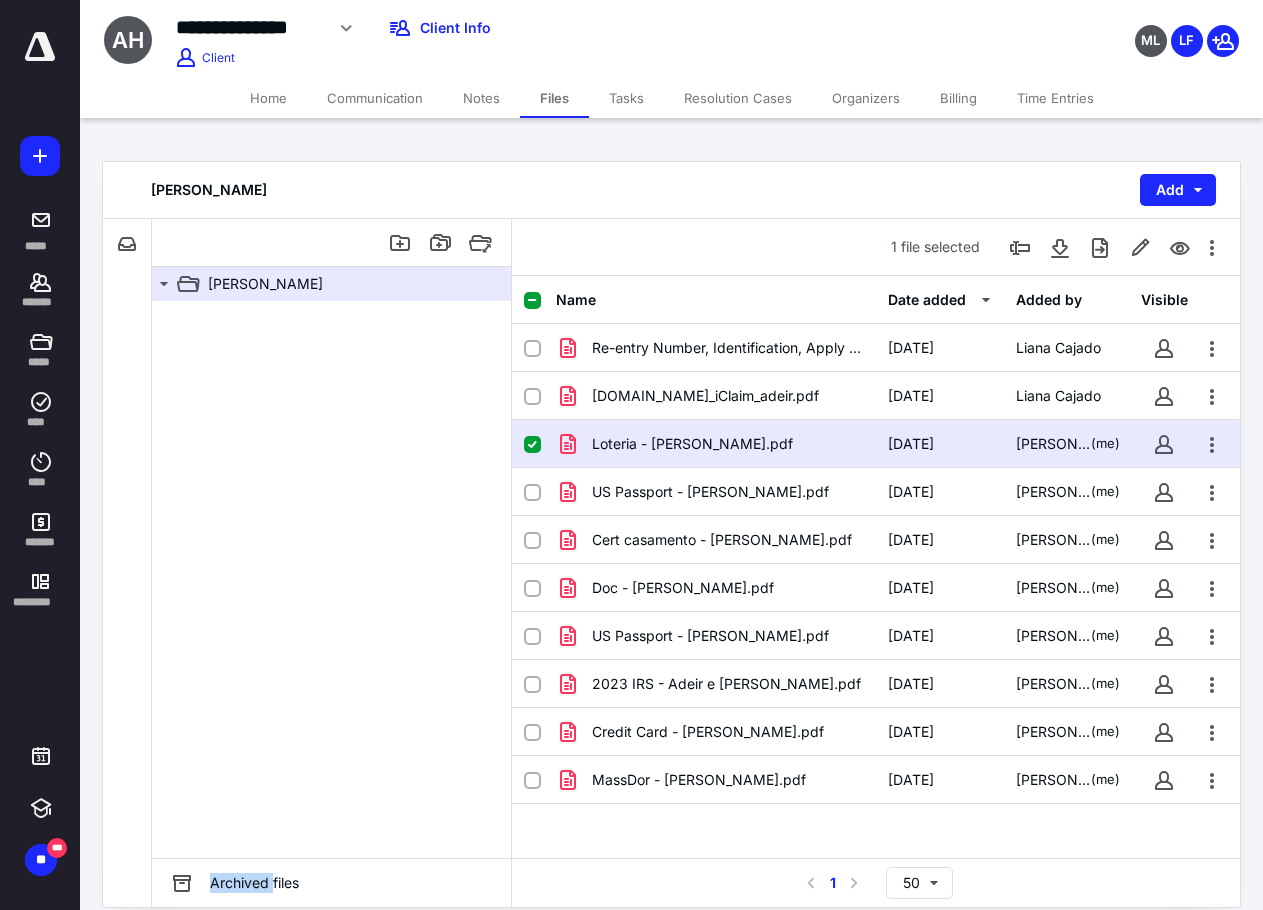 click at bounding box center [331, 579] 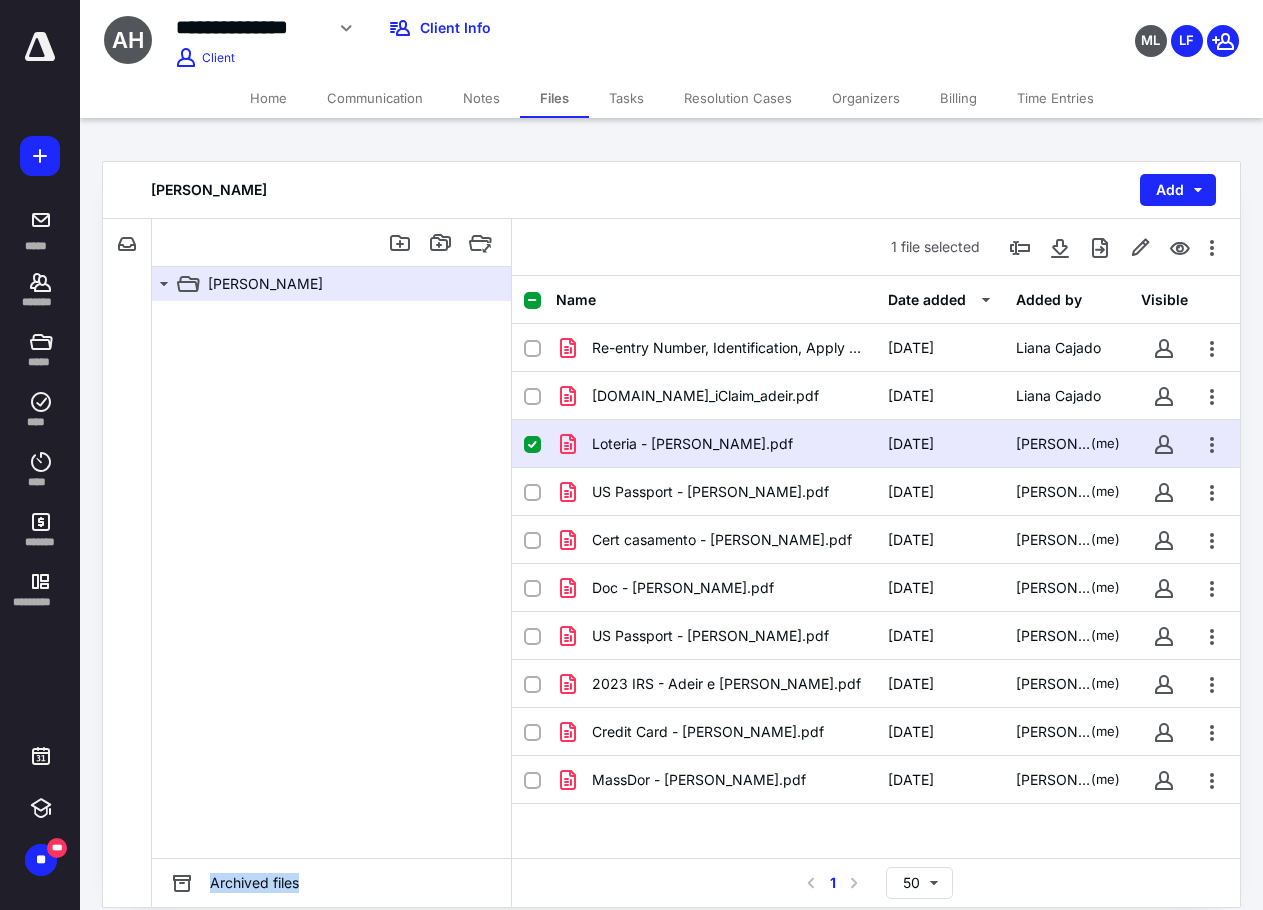 click at bounding box center [331, 579] 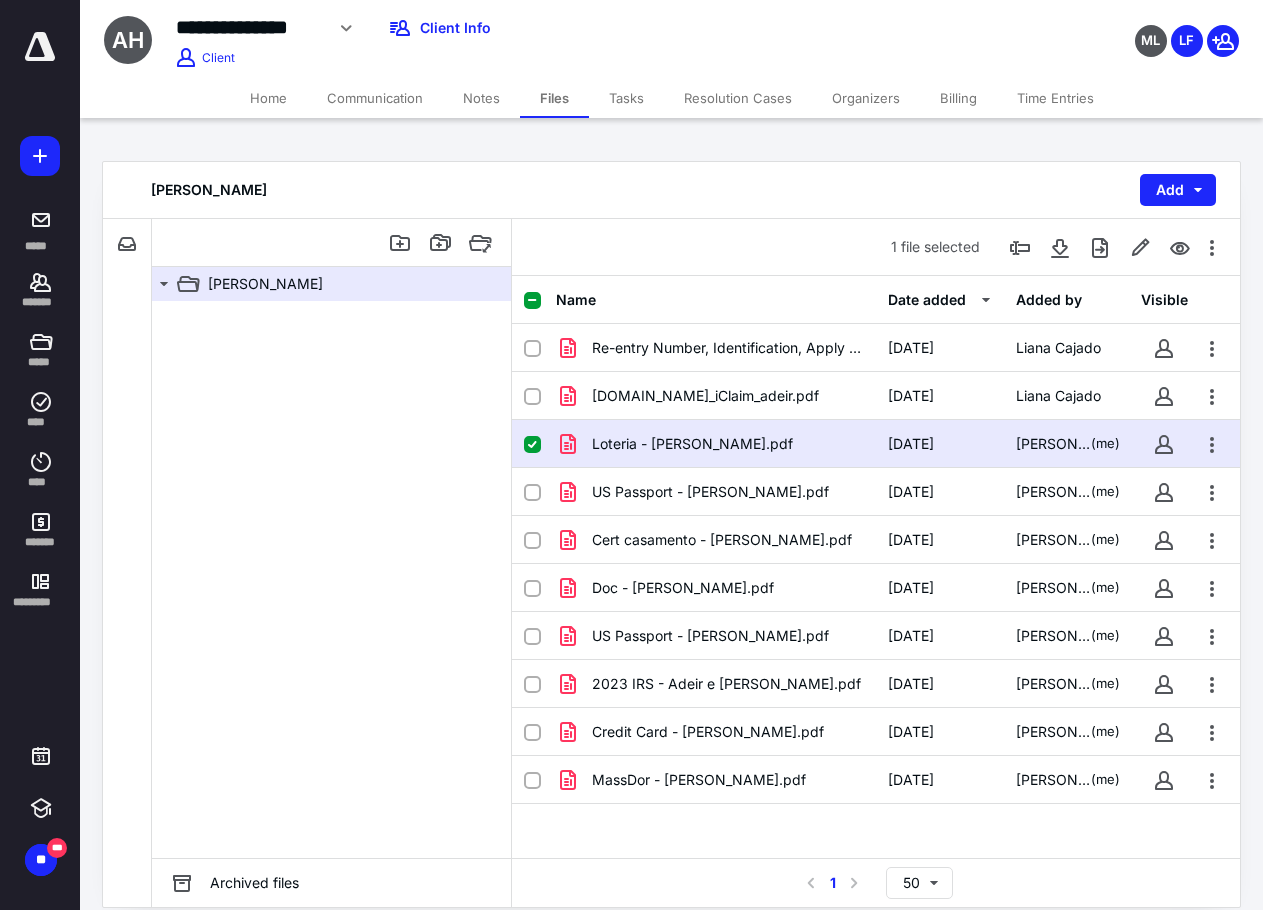 click at bounding box center [331, 579] 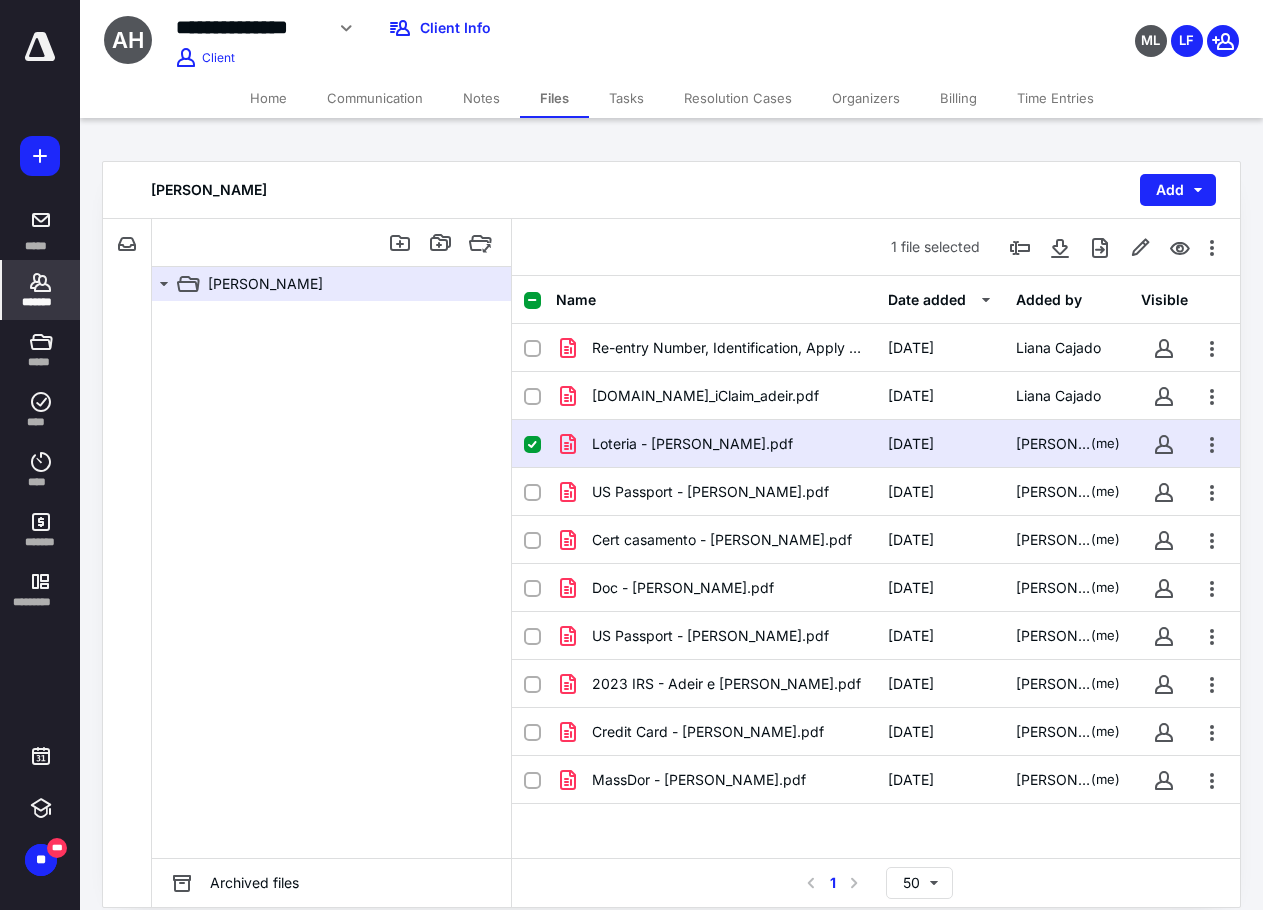 click on "*******" at bounding box center (41, 290) 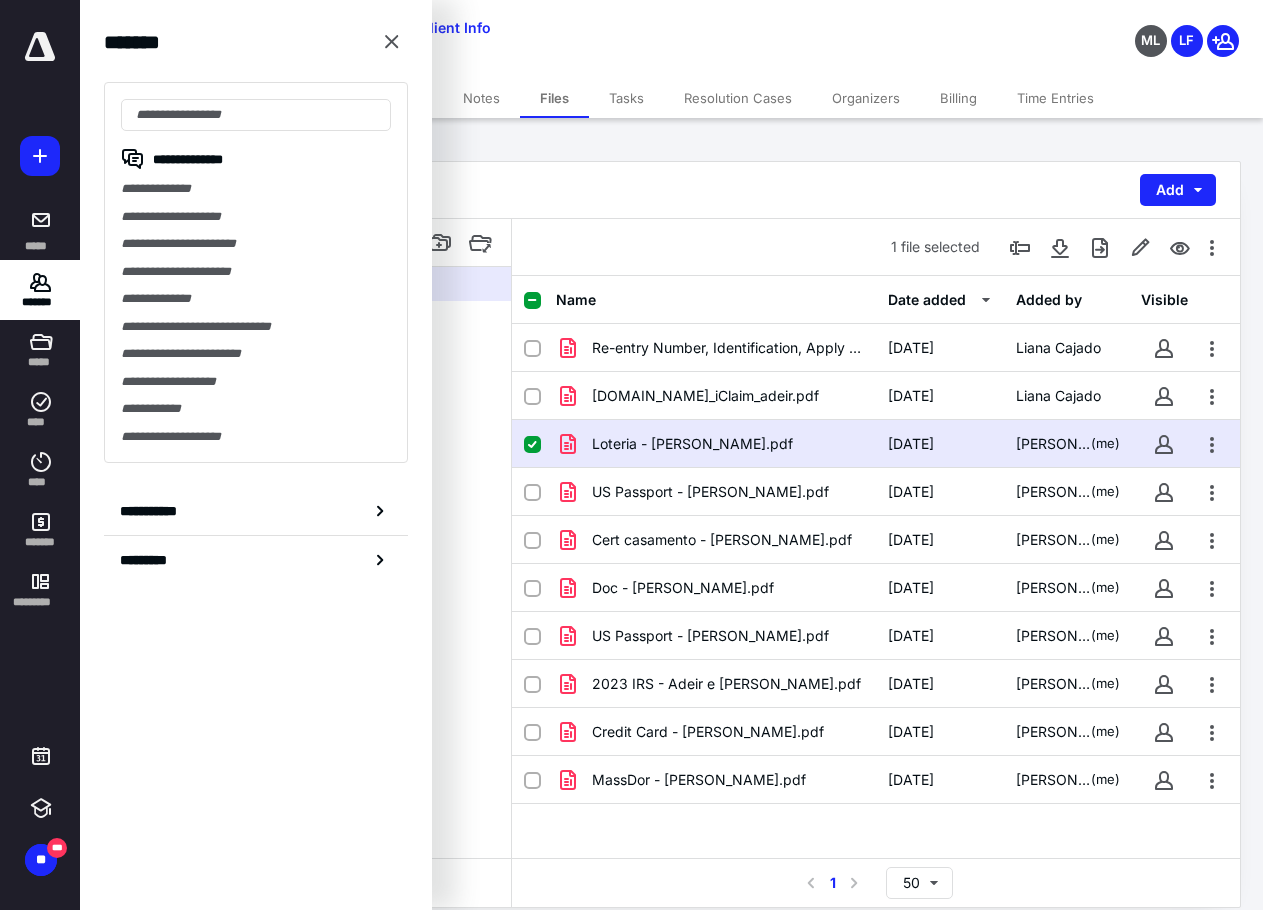 click on "[PERSON_NAME]   Add" at bounding box center [671, 190] 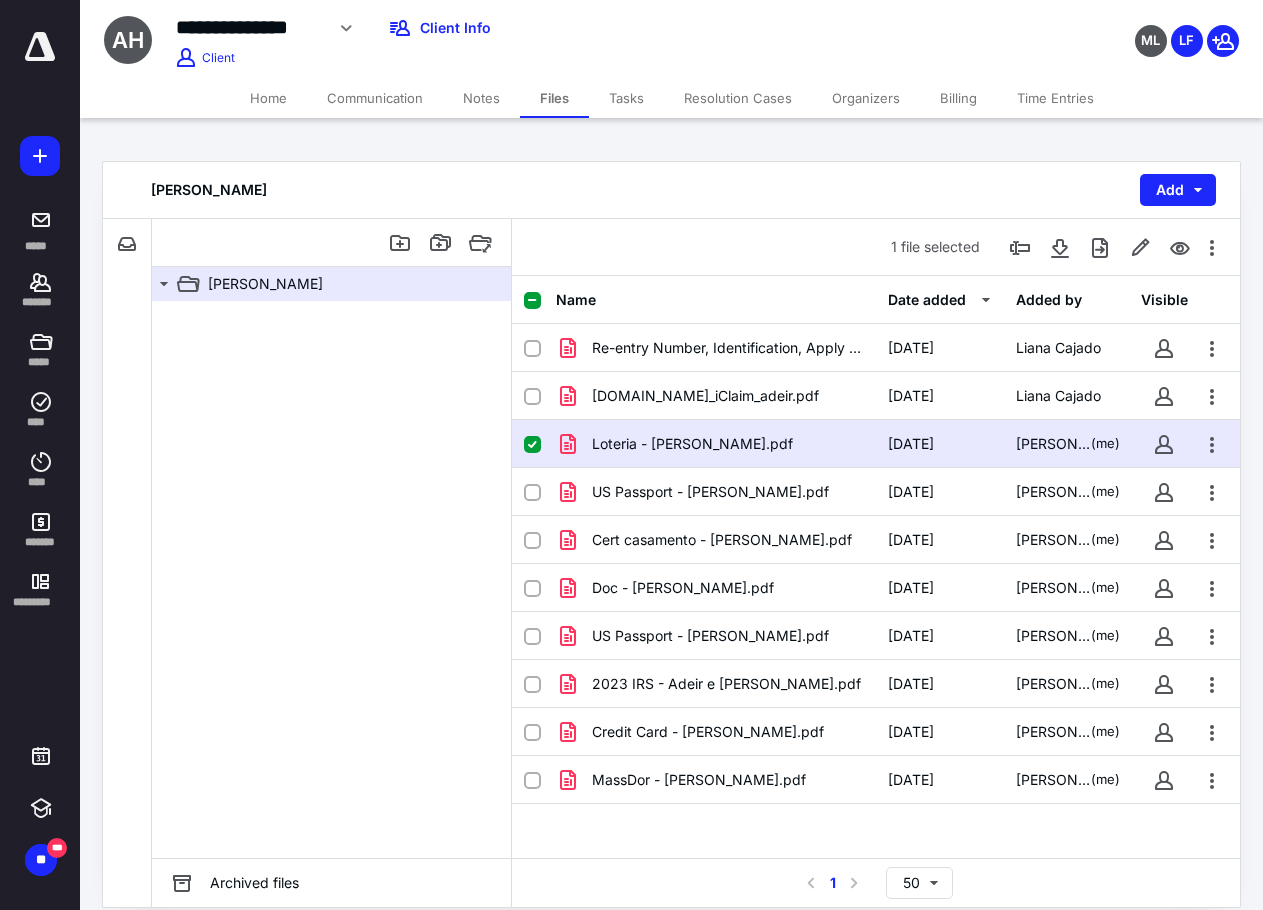 click on "Home" at bounding box center (268, 98) 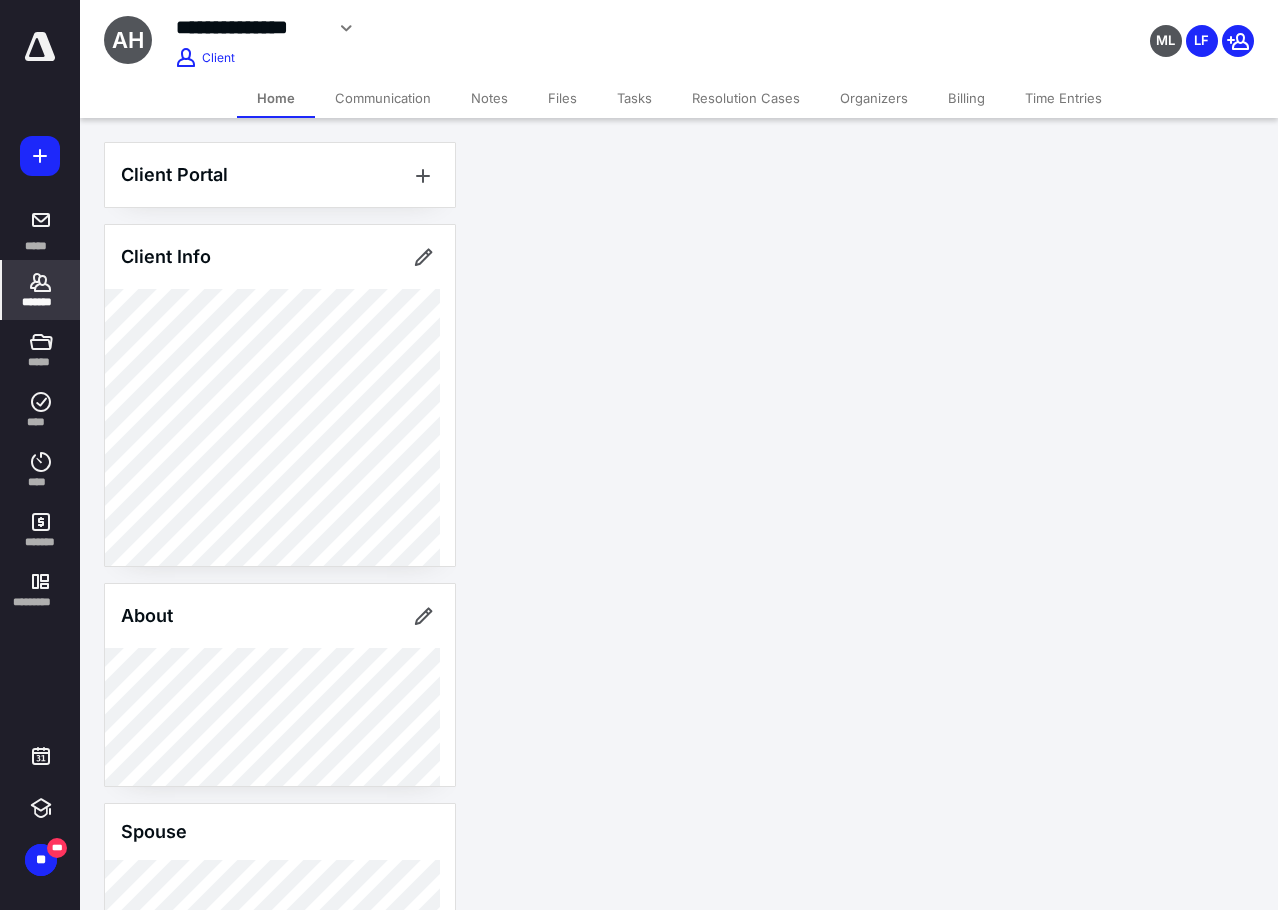 click on "Home" at bounding box center [276, 98] 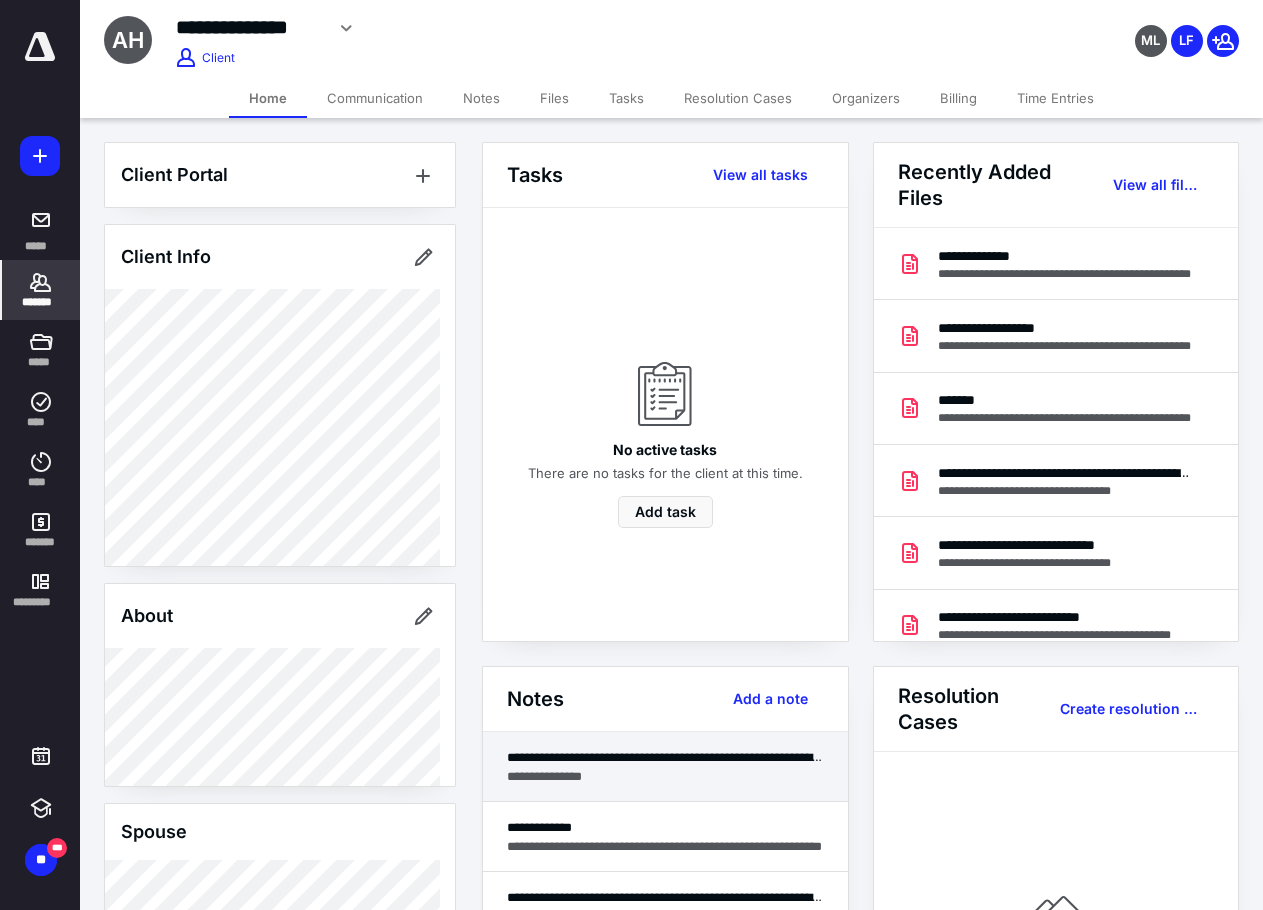 click on "**********" at bounding box center (665, 767) 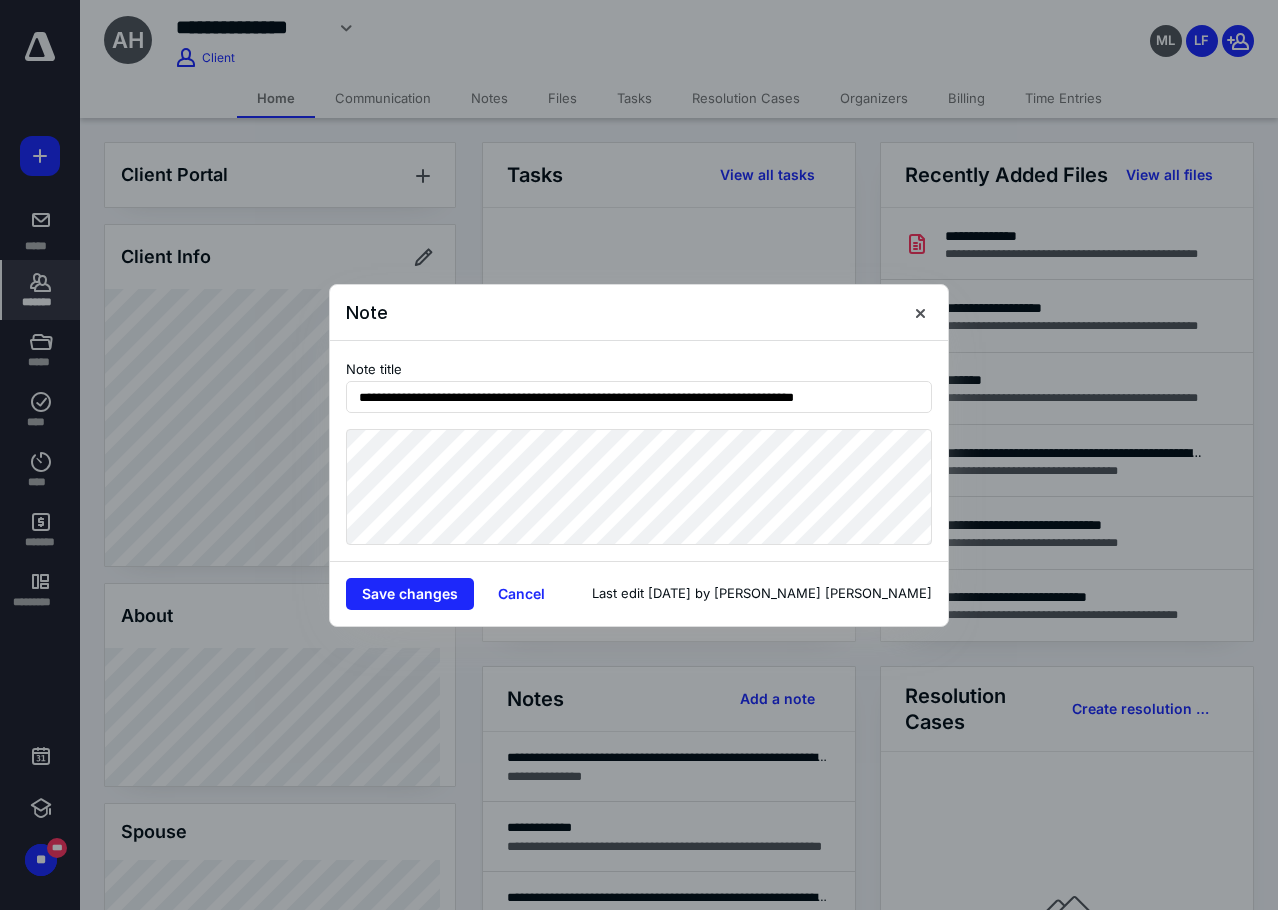 drag, startPoint x: 671, startPoint y: 396, endPoint x: 960, endPoint y: 413, distance: 289.49957 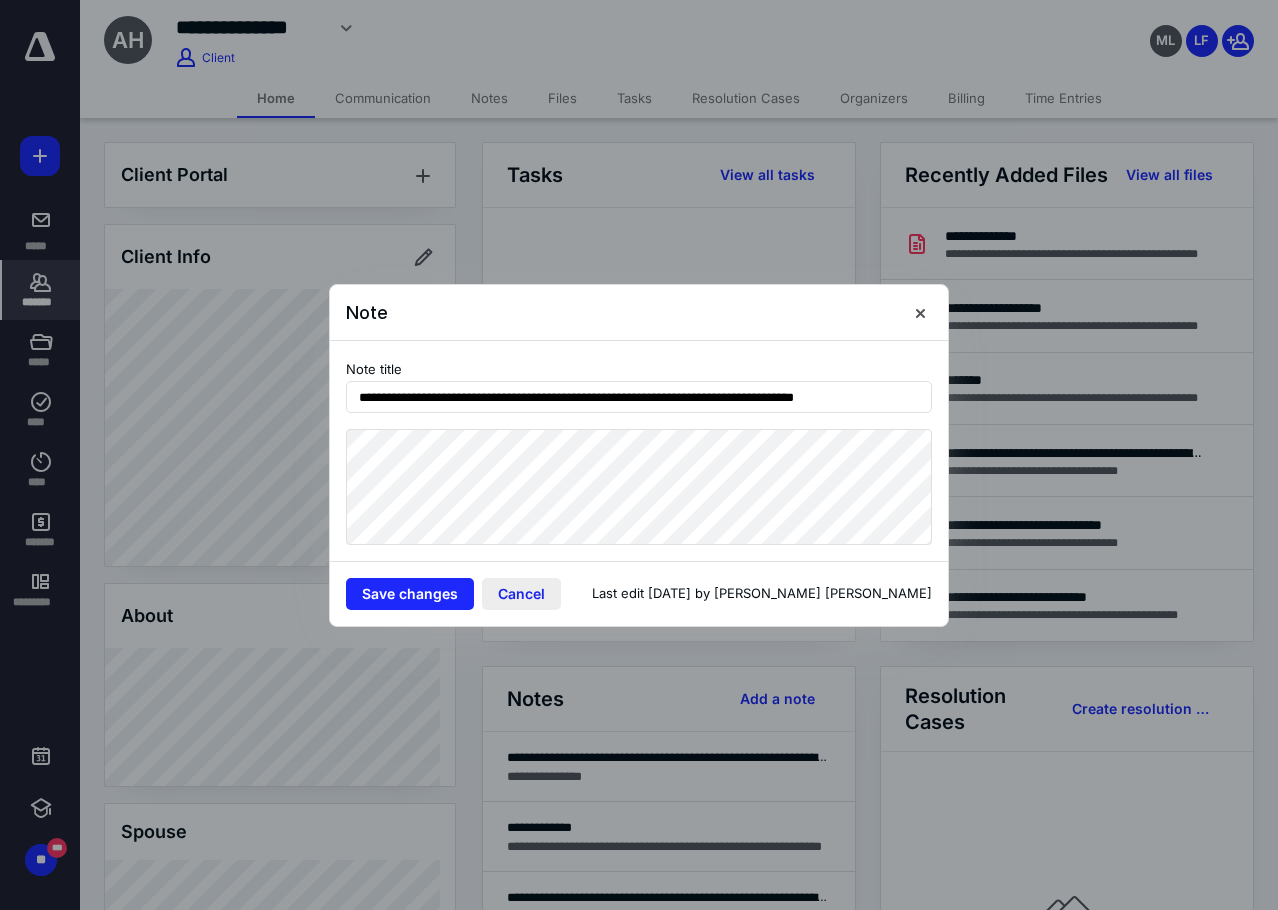 click on "Cancel" at bounding box center (521, 594) 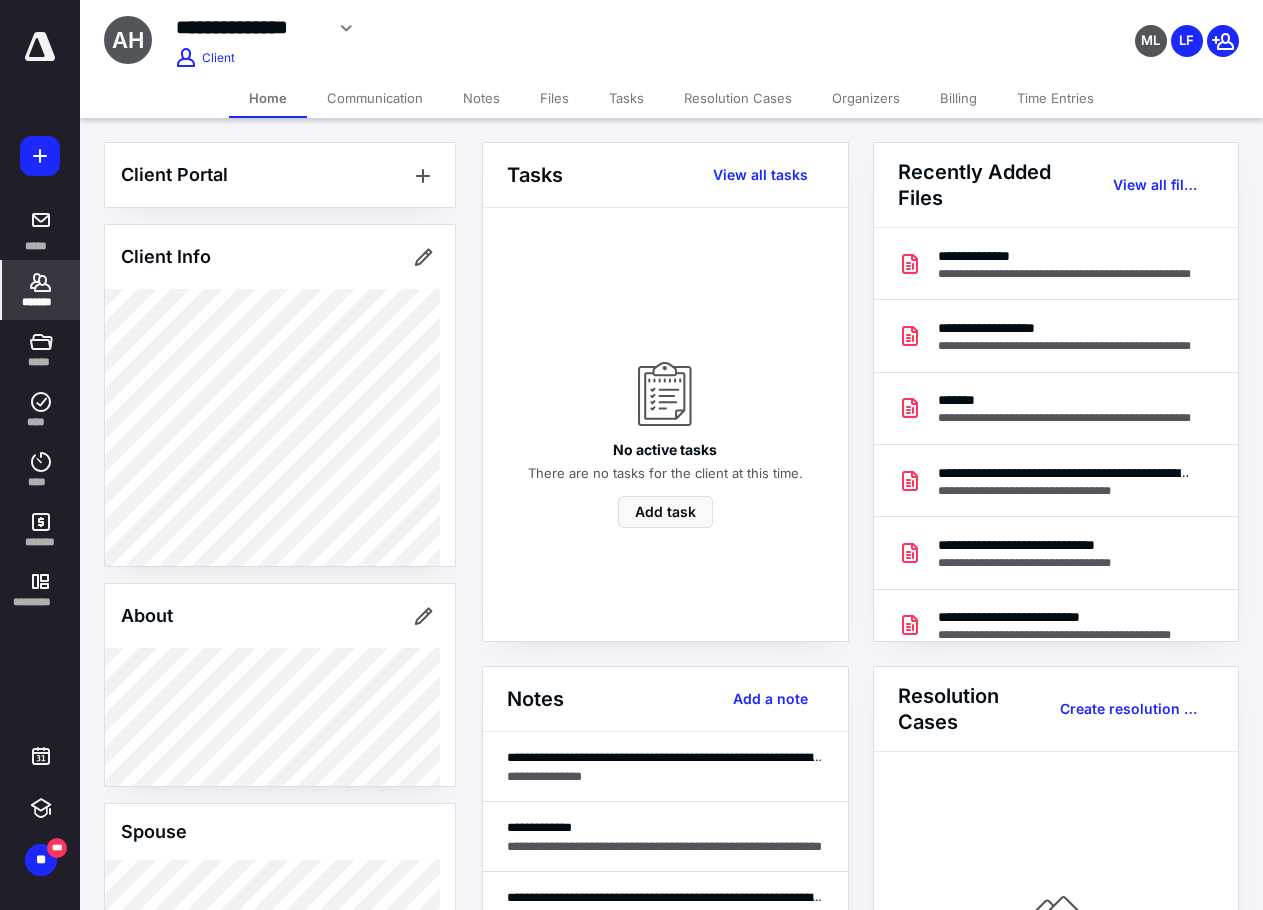 click on "Files" at bounding box center [554, 98] 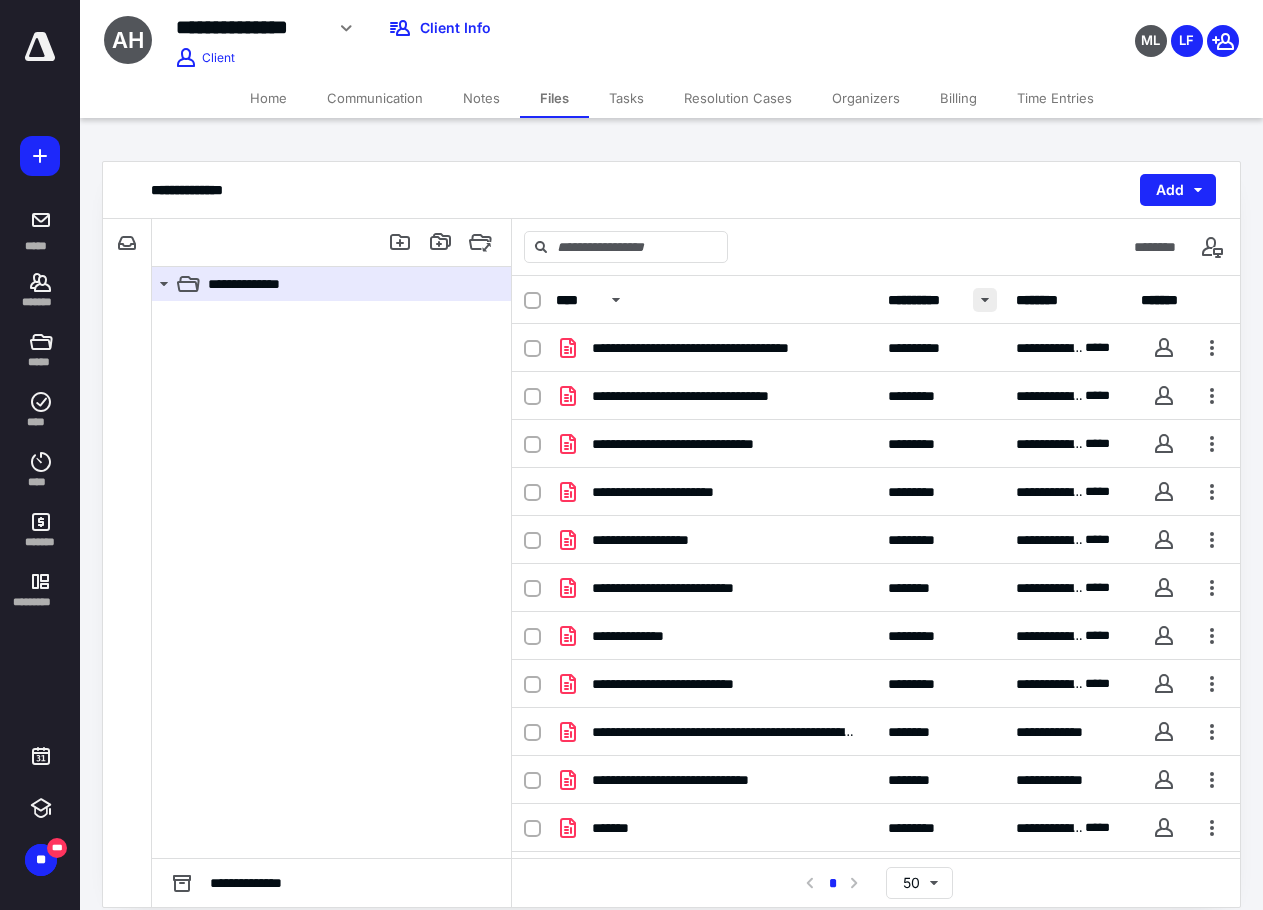 click at bounding box center [985, 300] 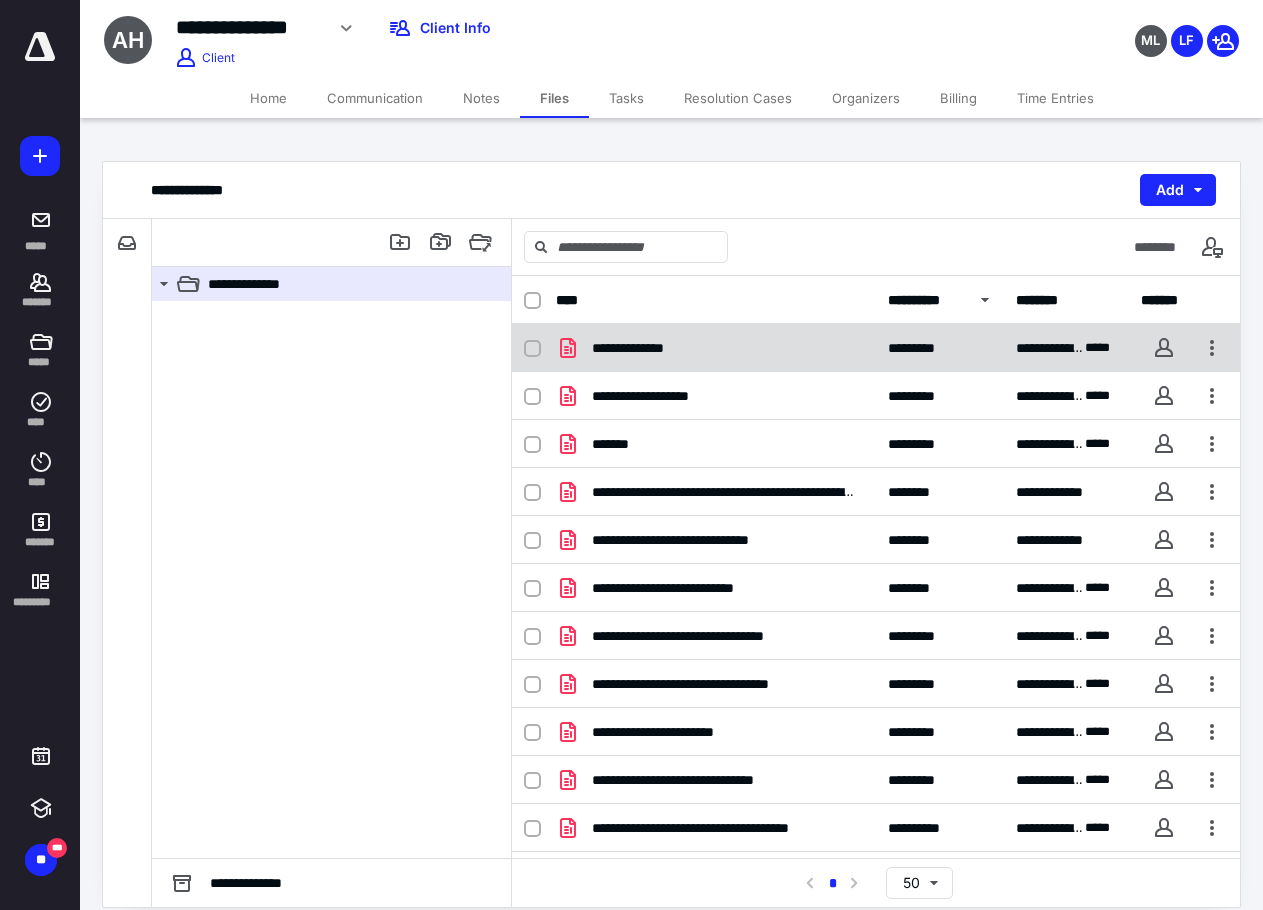 click on "**********" at bounding box center [876, 348] 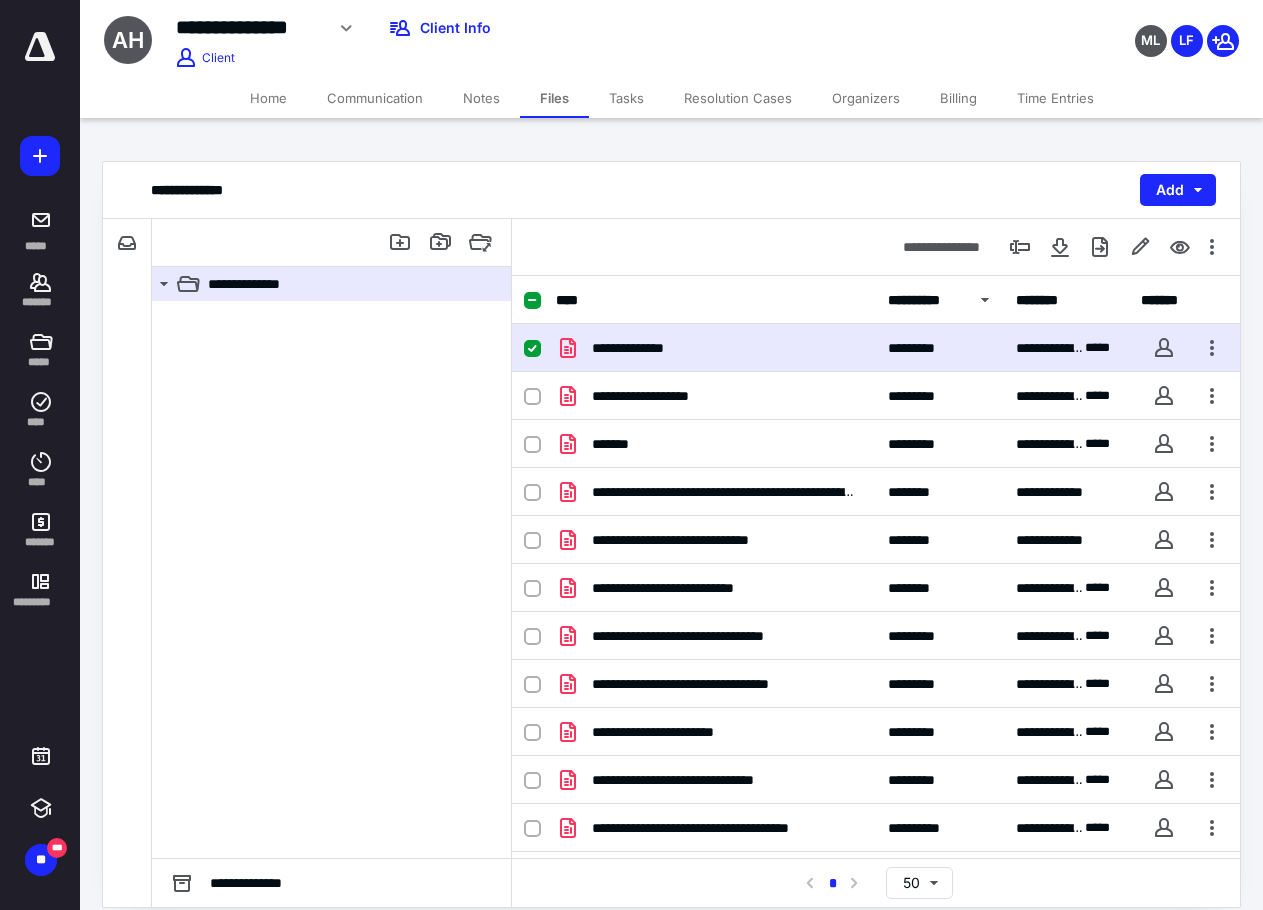 click on "**********" at bounding box center [876, 348] 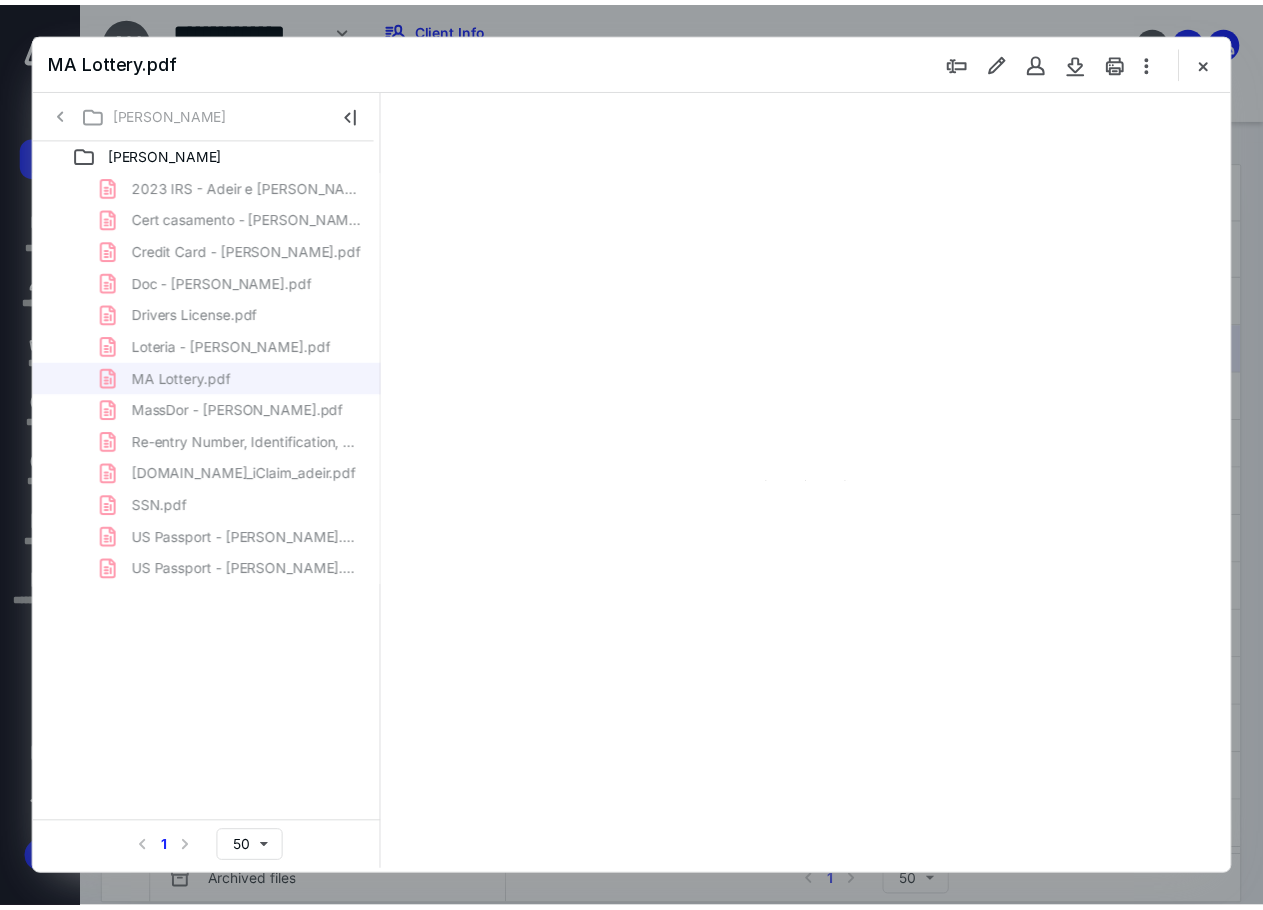 scroll, scrollTop: 0, scrollLeft: 0, axis: both 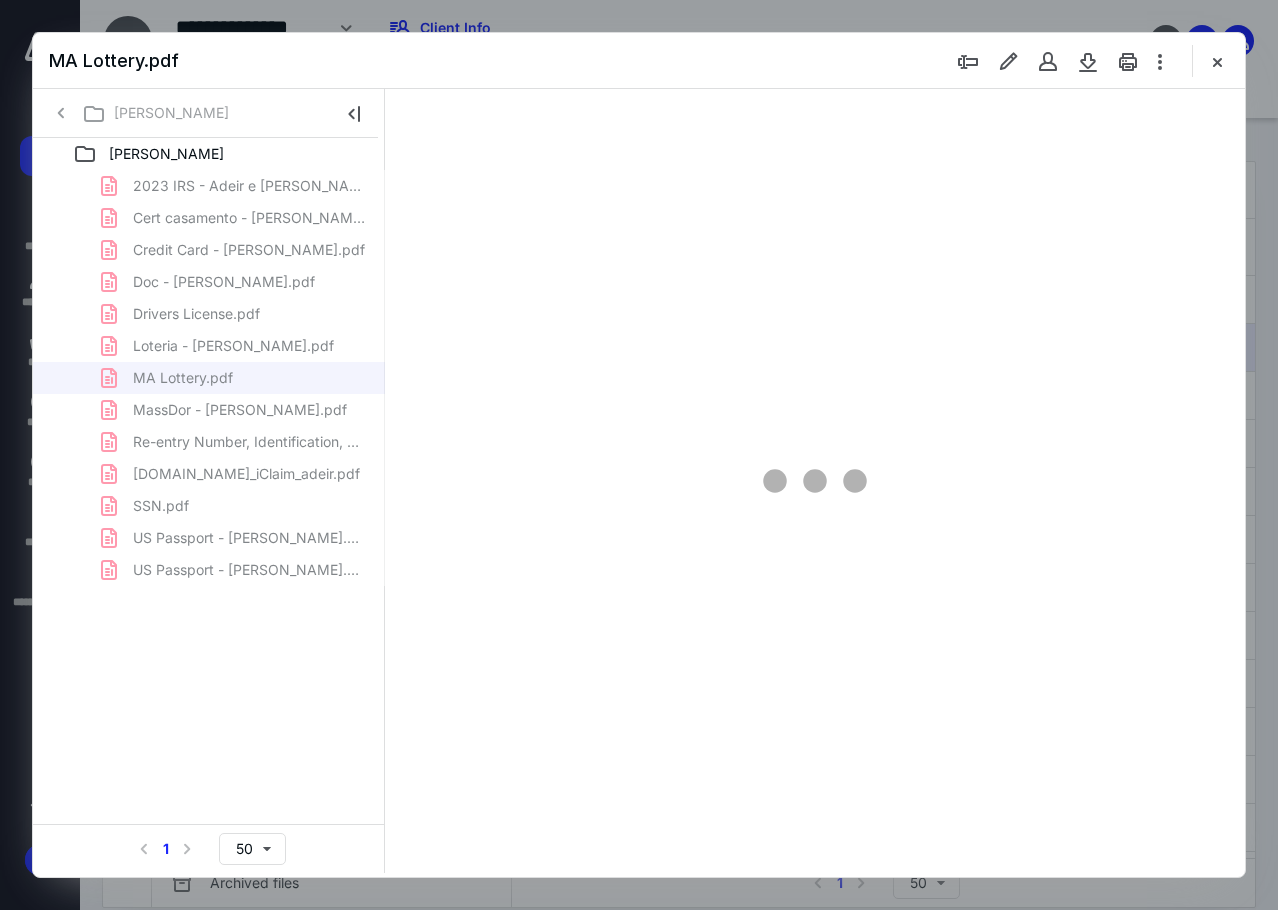 type on "87" 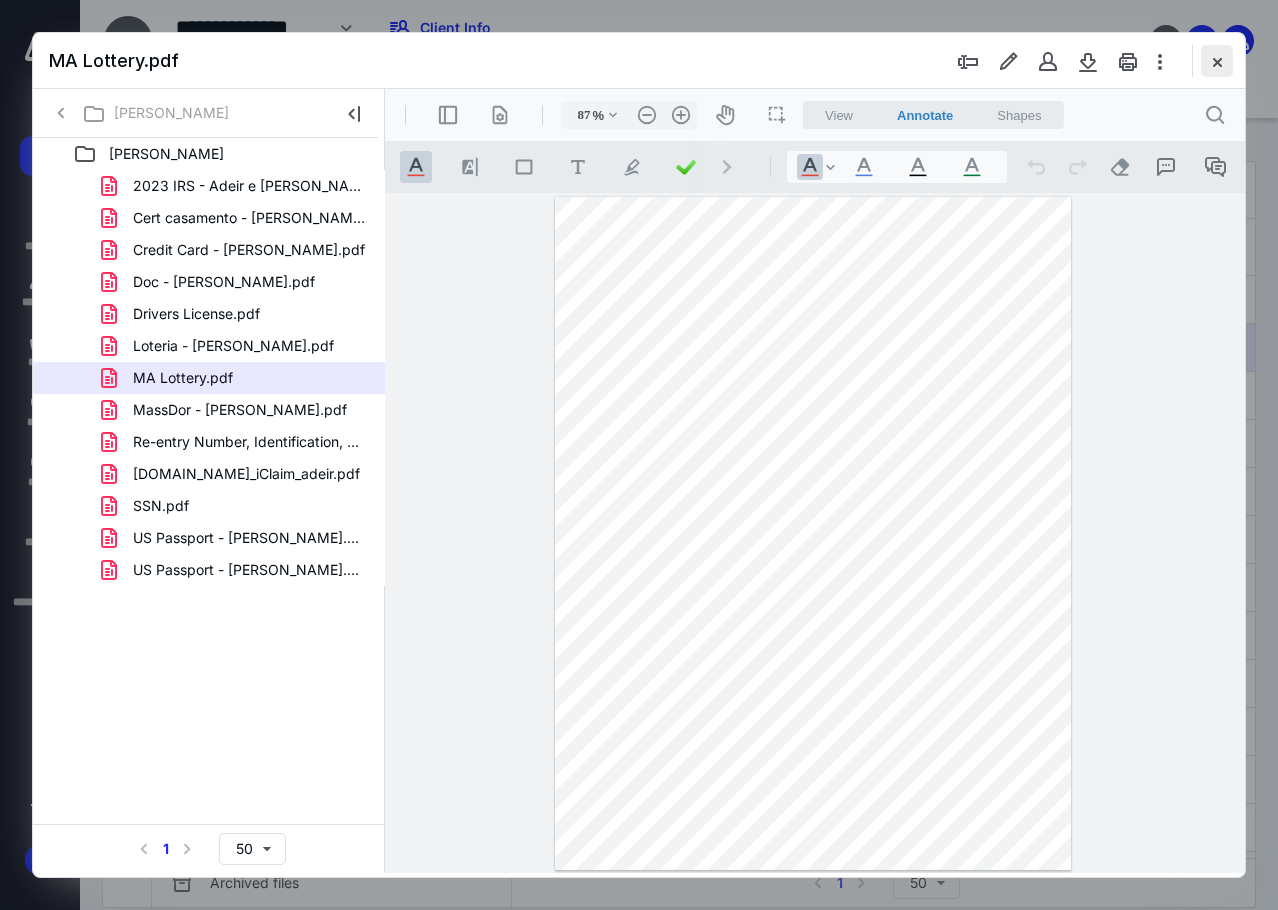 click at bounding box center [1217, 61] 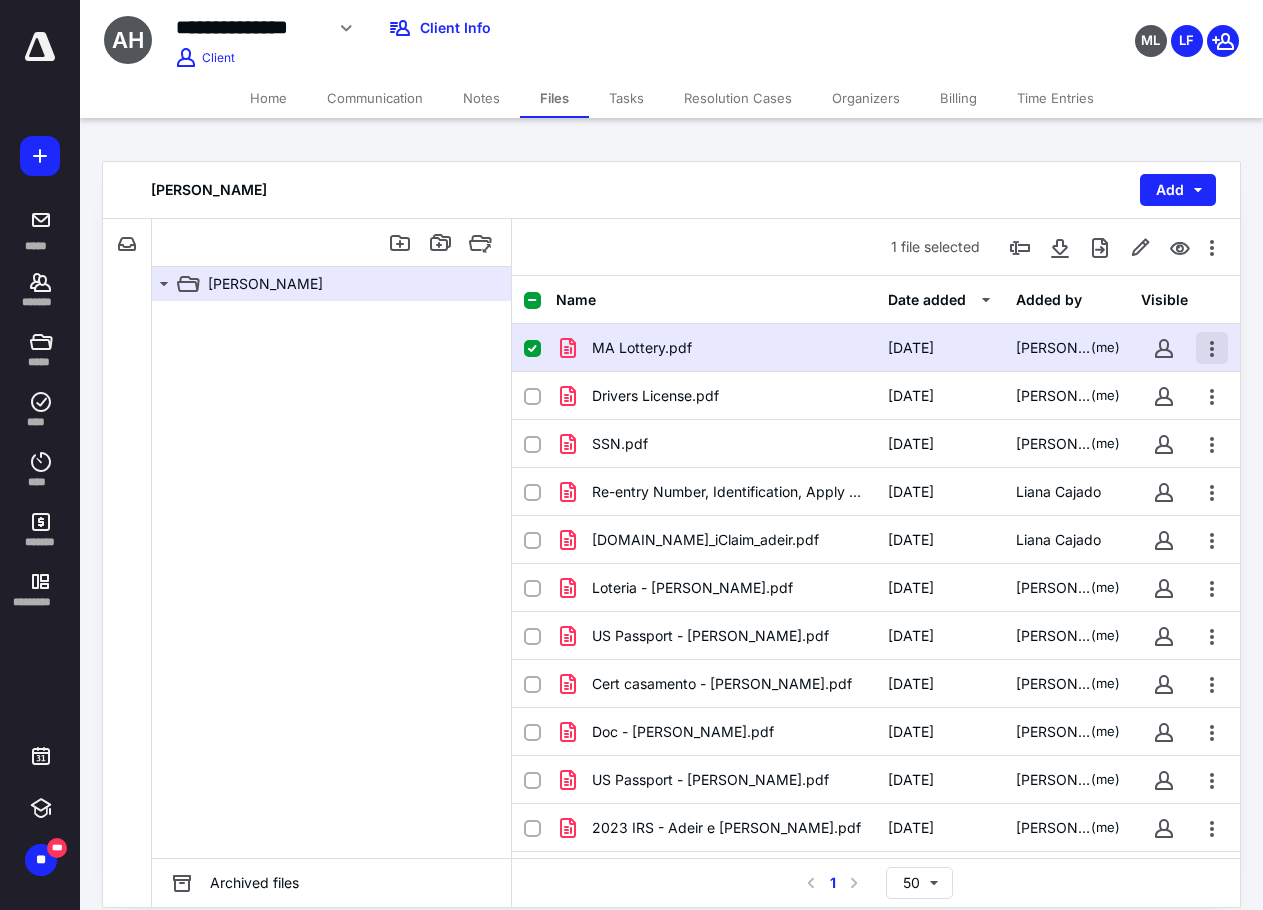 click at bounding box center [1212, 348] 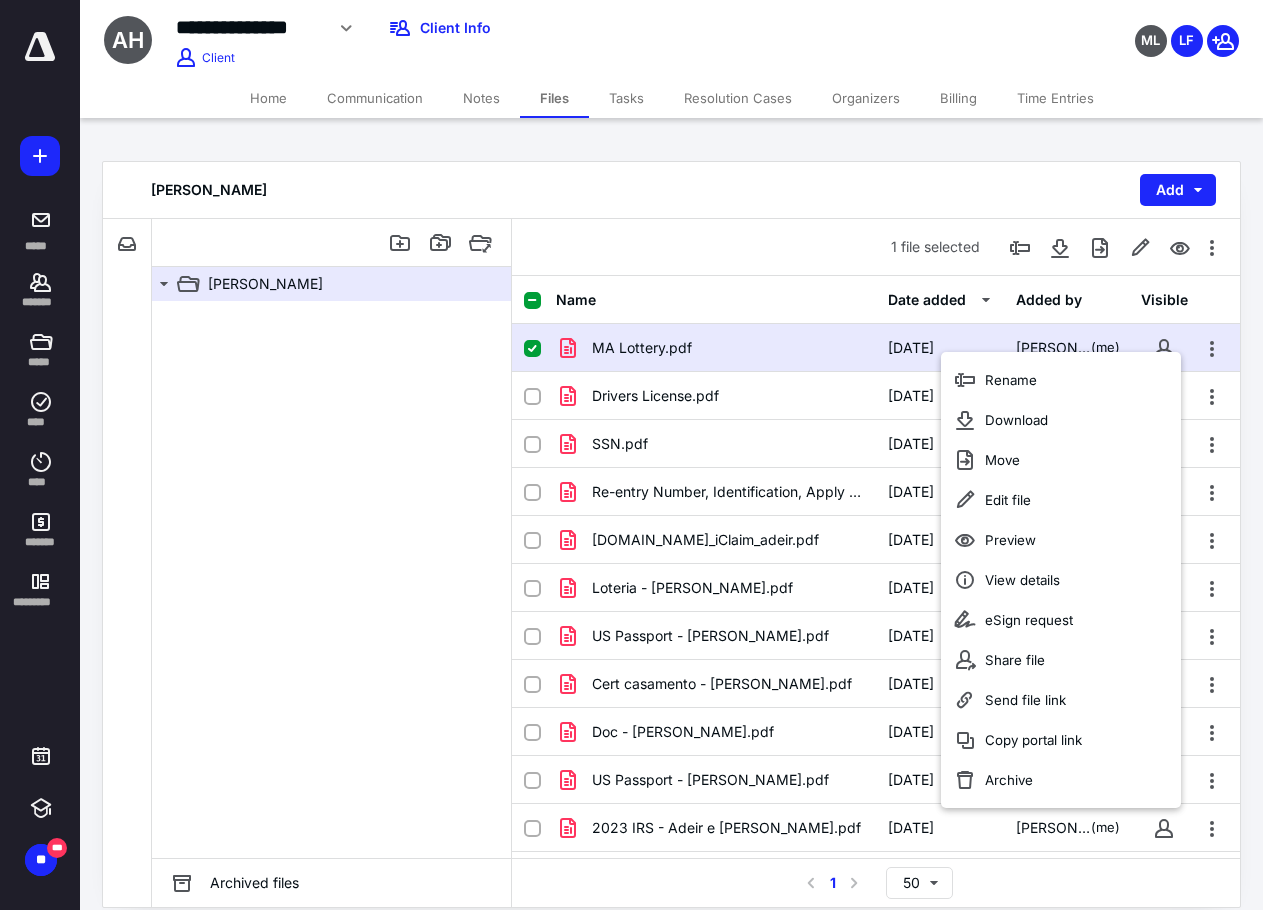click on "Home" at bounding box center (268, 98) 